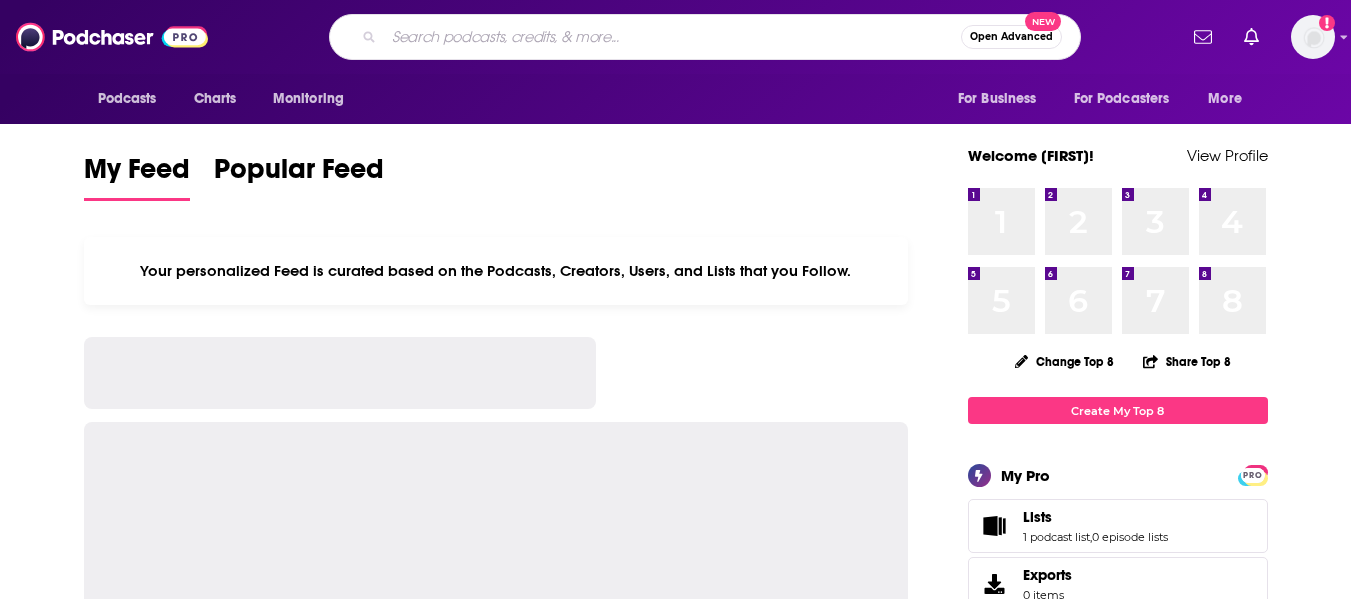 scroll, scrollTop: 0, scrollLeft: 0, axis: both 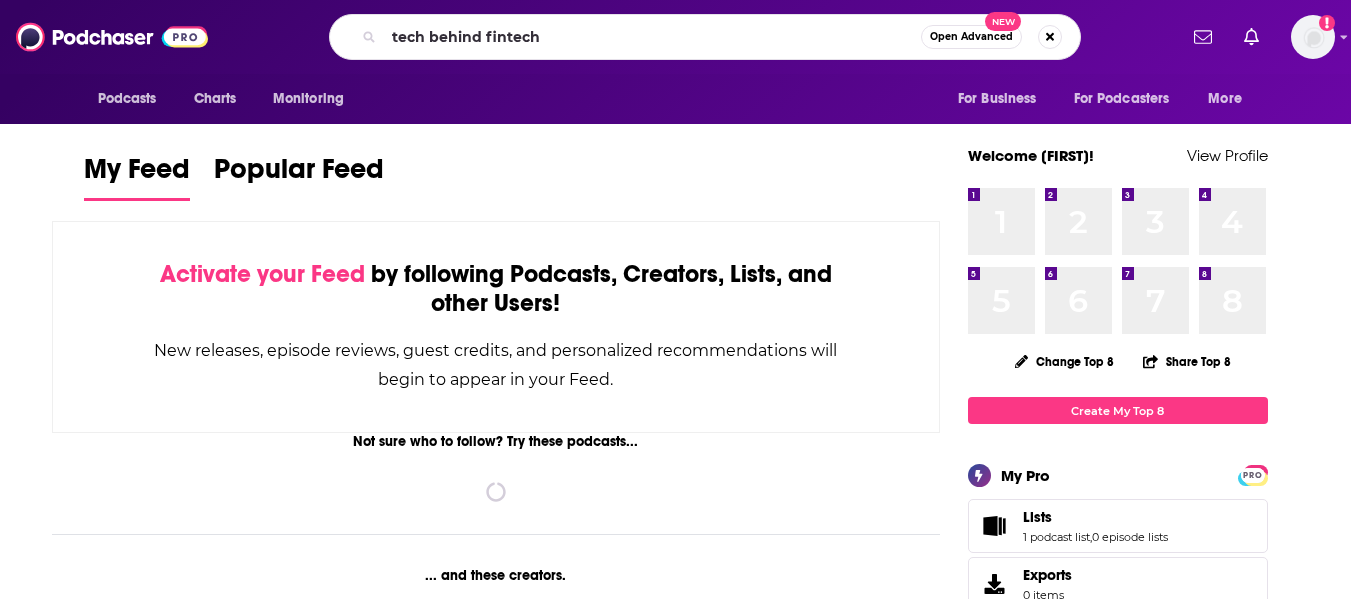 type on "tech behind fintech" 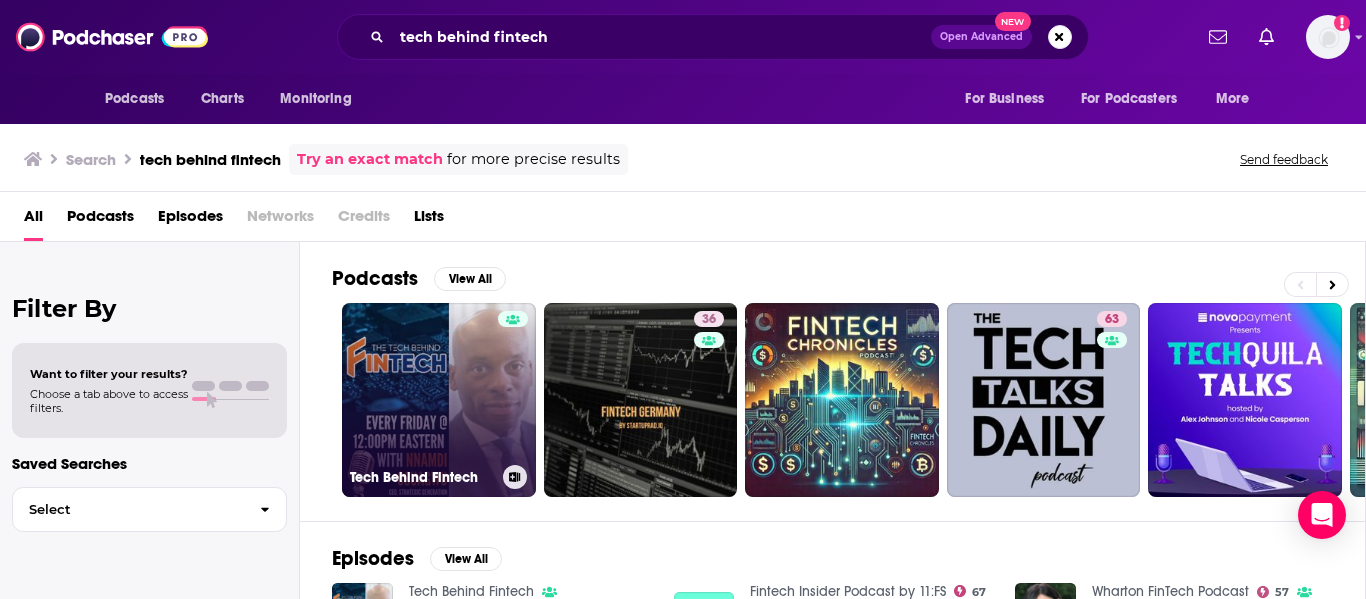 click on "Tech Behind Fintech" at bounding box center [439, 477] 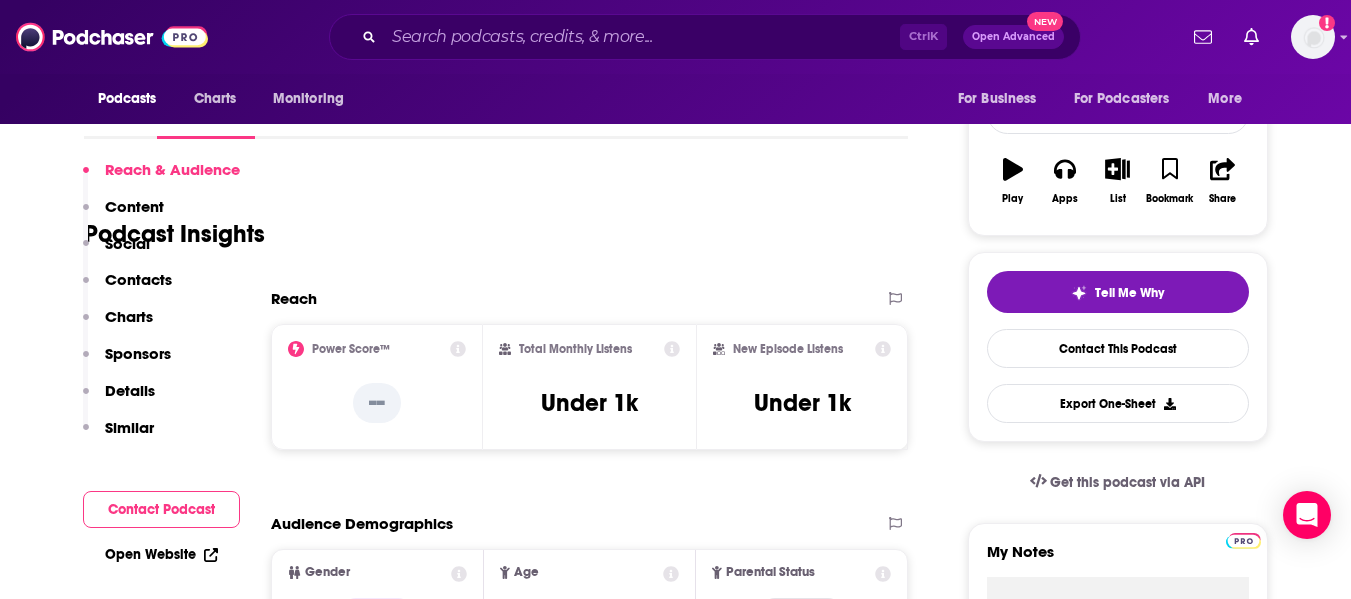 scroll, scrollTop: 0, scrollLeft: 0, axis: both 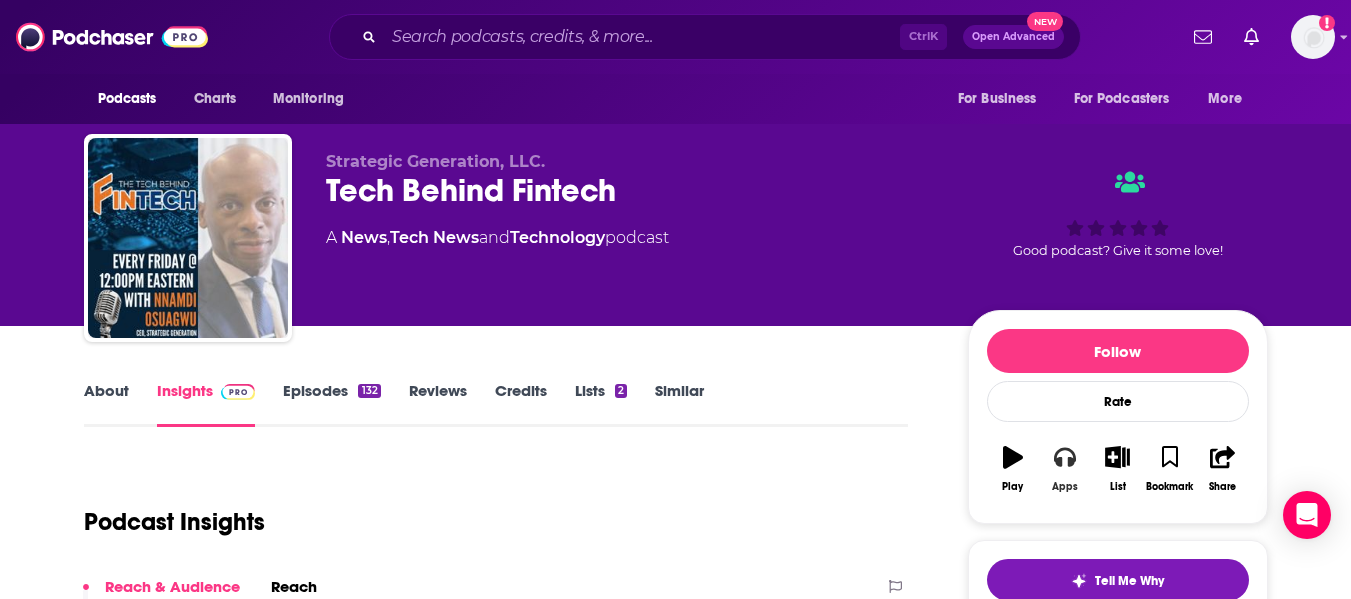 click on "Apps" at bounding box center [1065, 469] 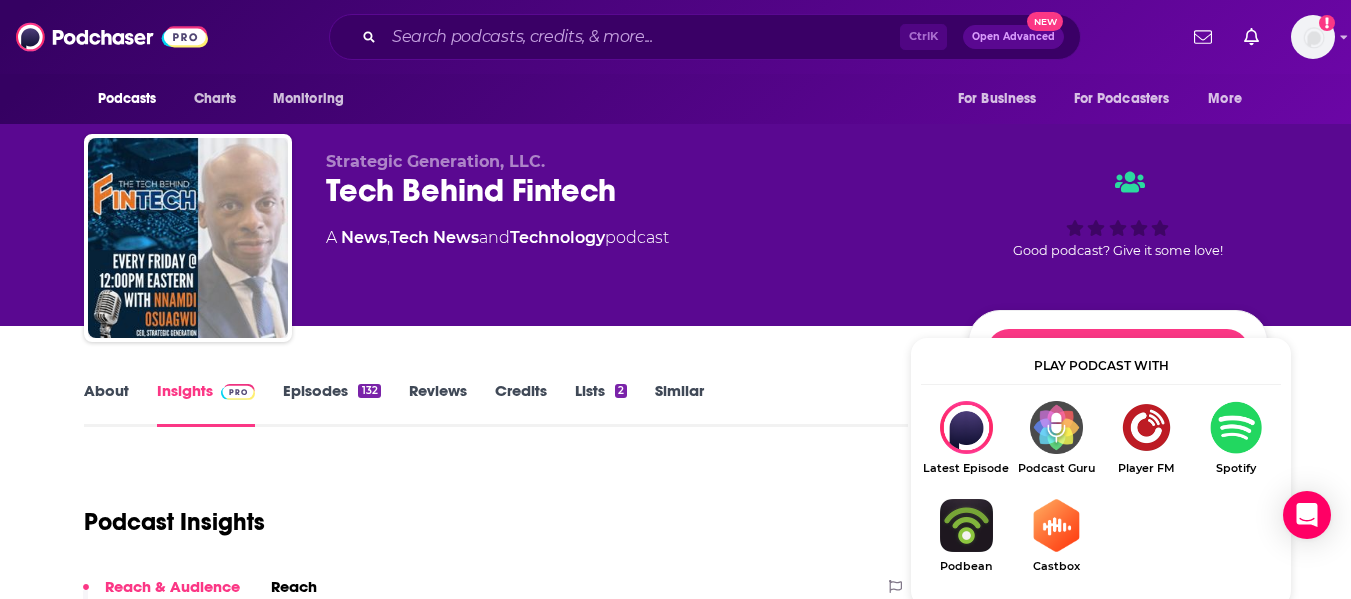click on "Episodes 132" at bounding box center [331, 404] 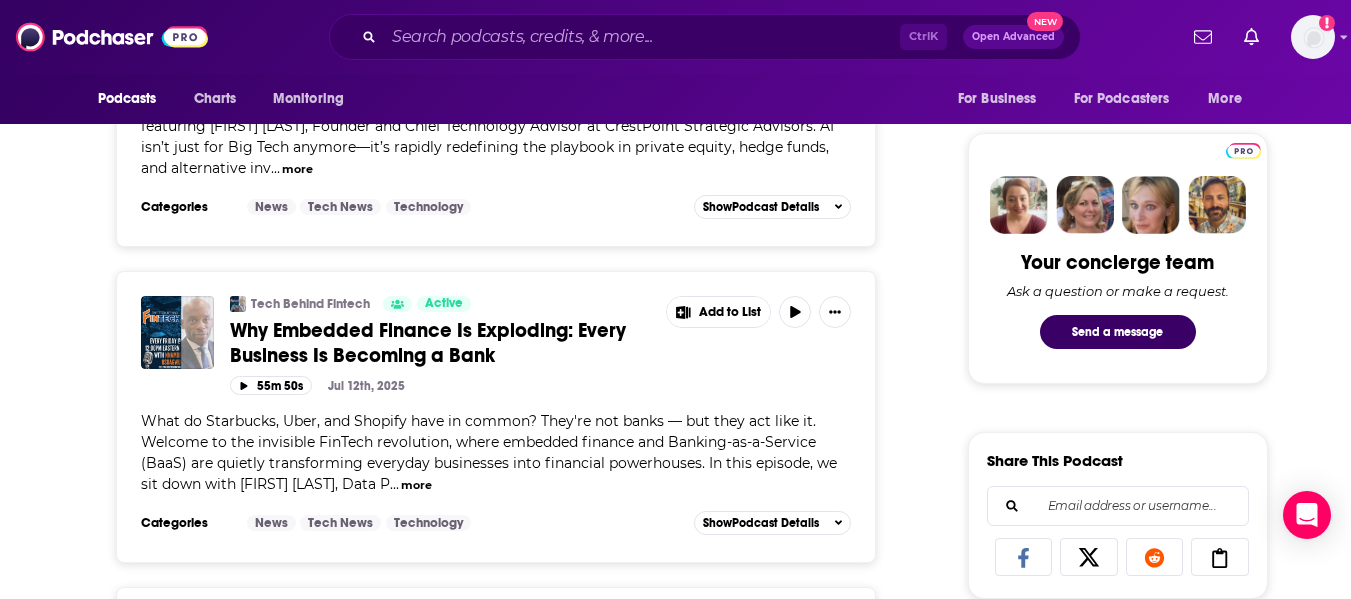 scroll, scrollTop: 900, scrollLeft: 0, axis: vertical 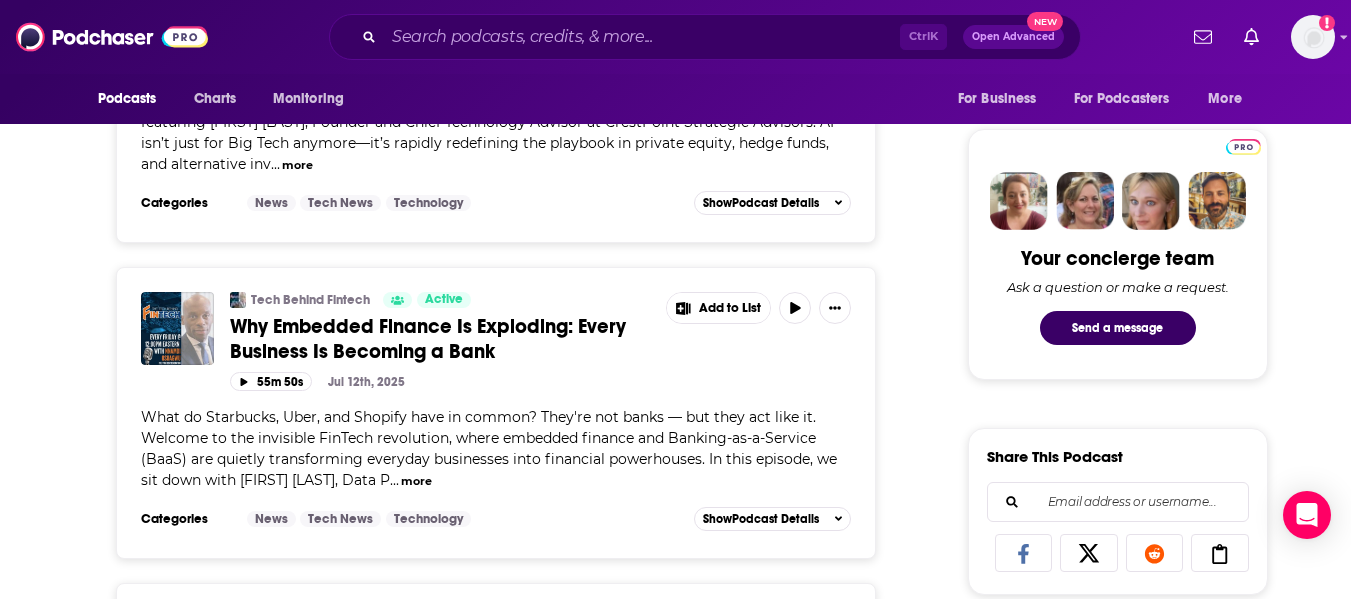 click on "more" at bounding box center [416, 481] 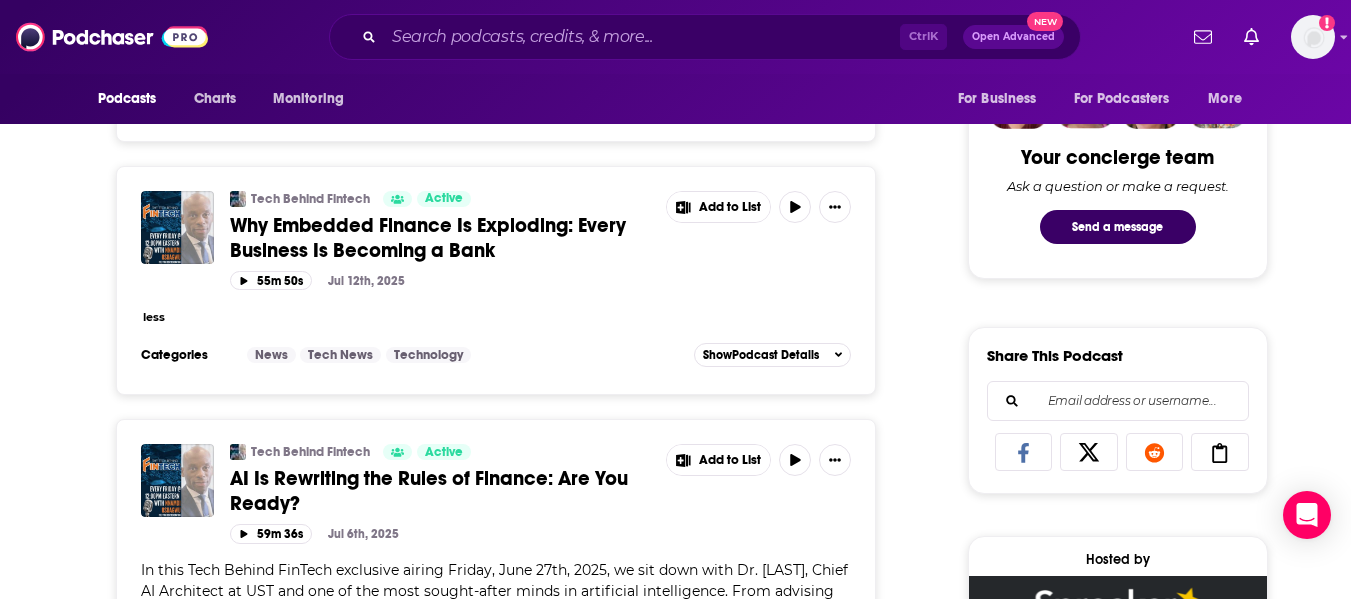 scroll, scrollTop: 1000, scrollLeft: 0, axis: vertical 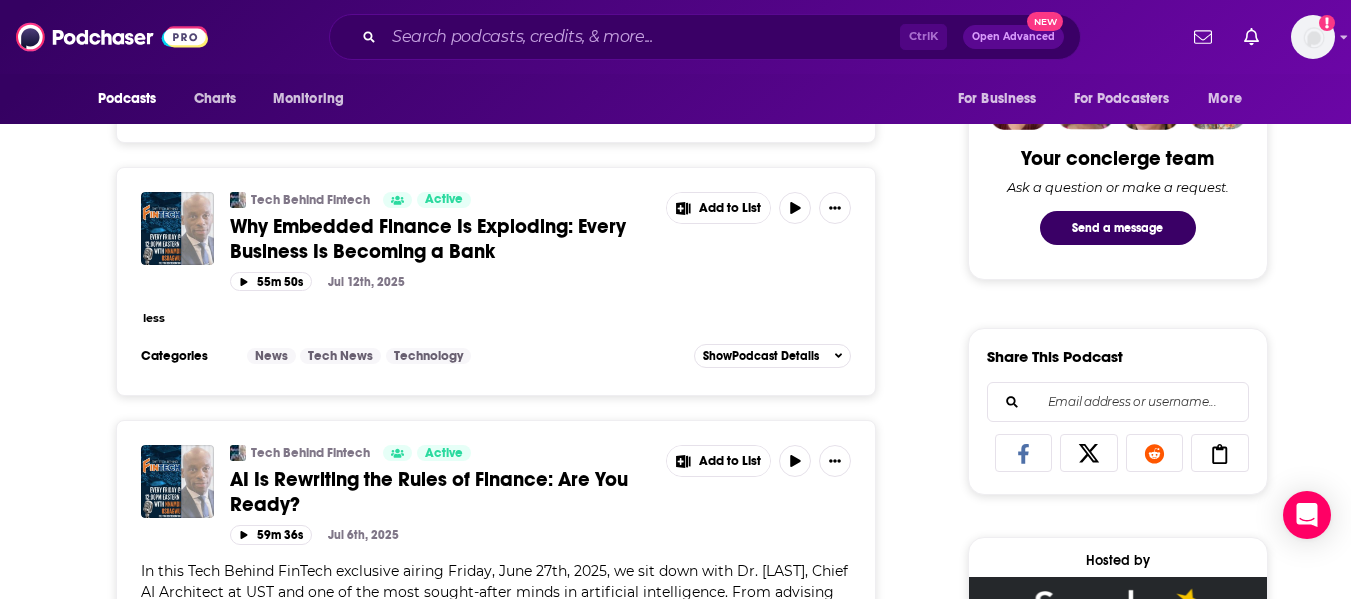 click on "less" at bounding box center (154, 318) 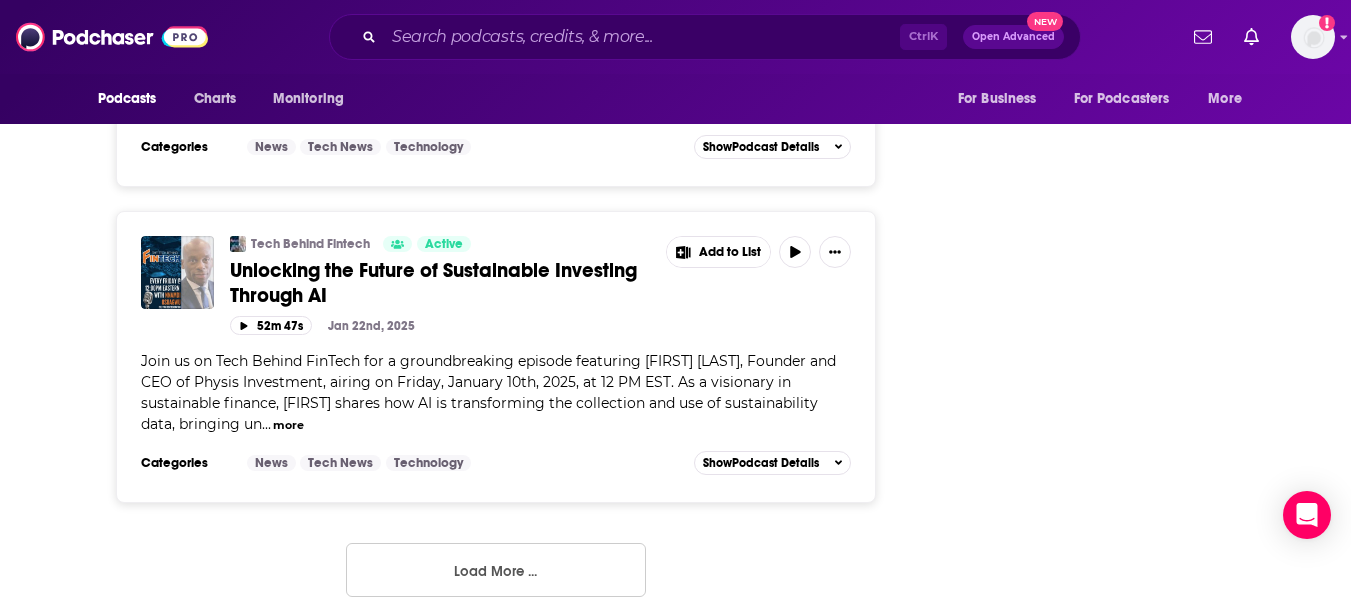 scroll, scrollTop: 7867, scrollLeft: 0, axis: vertical 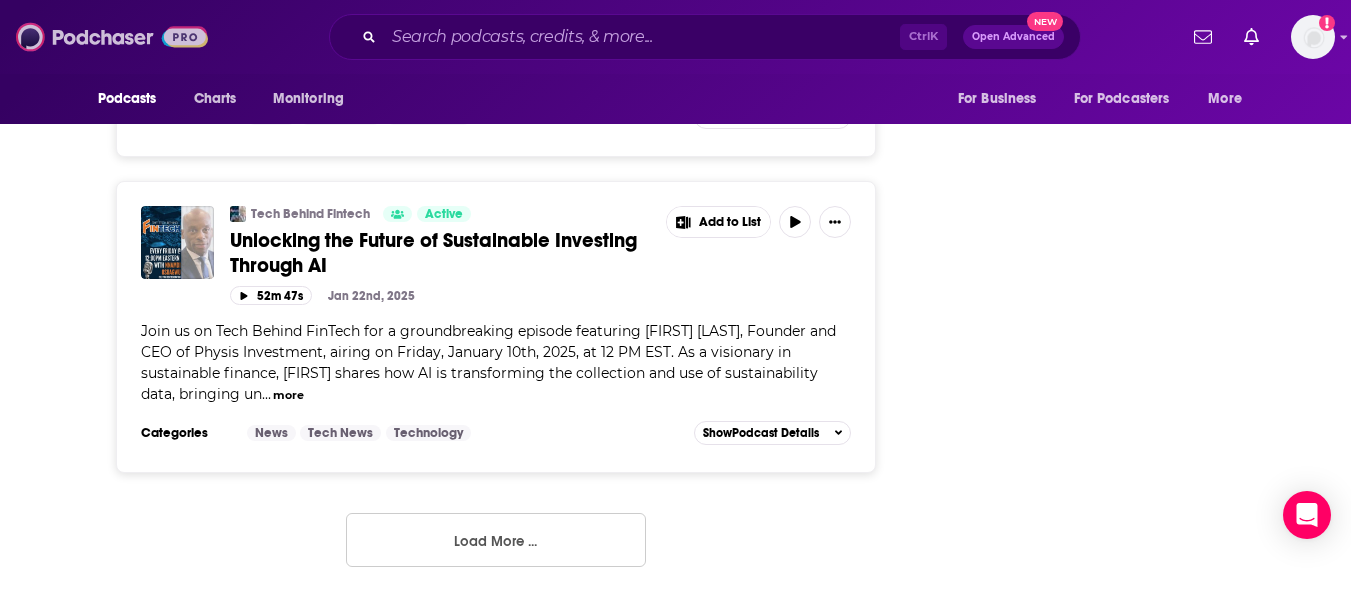 drag, startPoint x: 174, startPoint y: 41, endPoint x: 201, endPoint y: 58, distance: 31.906113 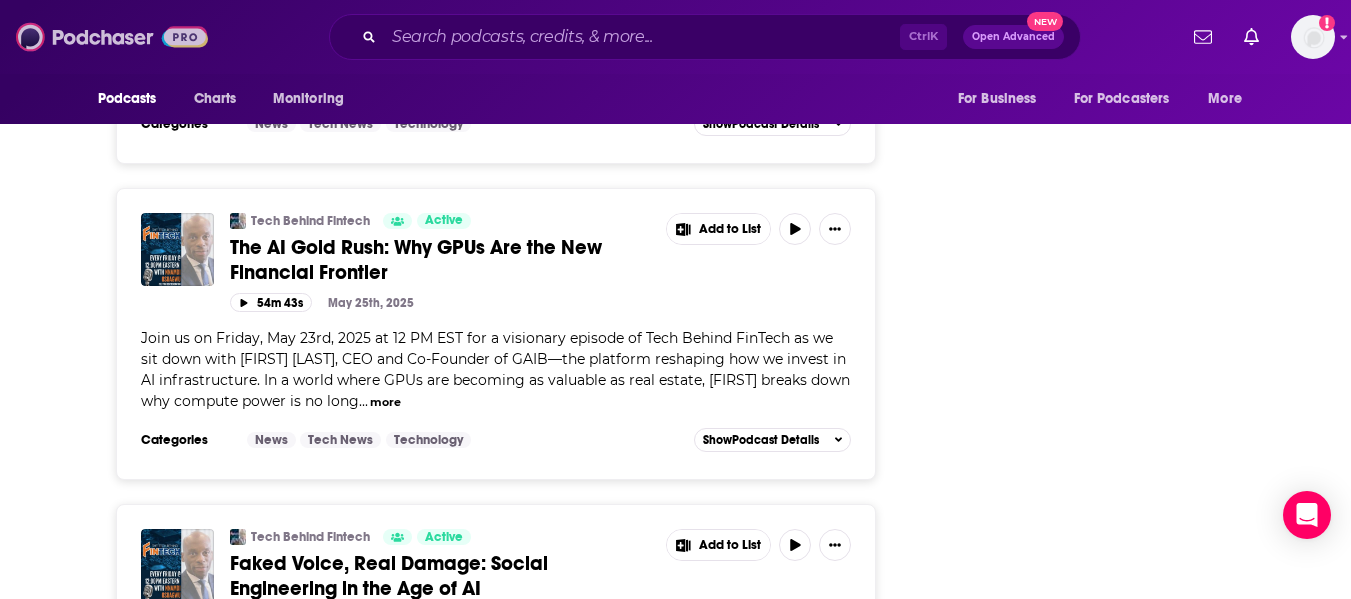scroll, scrollTop: 2467, scrollLeft: 0, axis: vertical 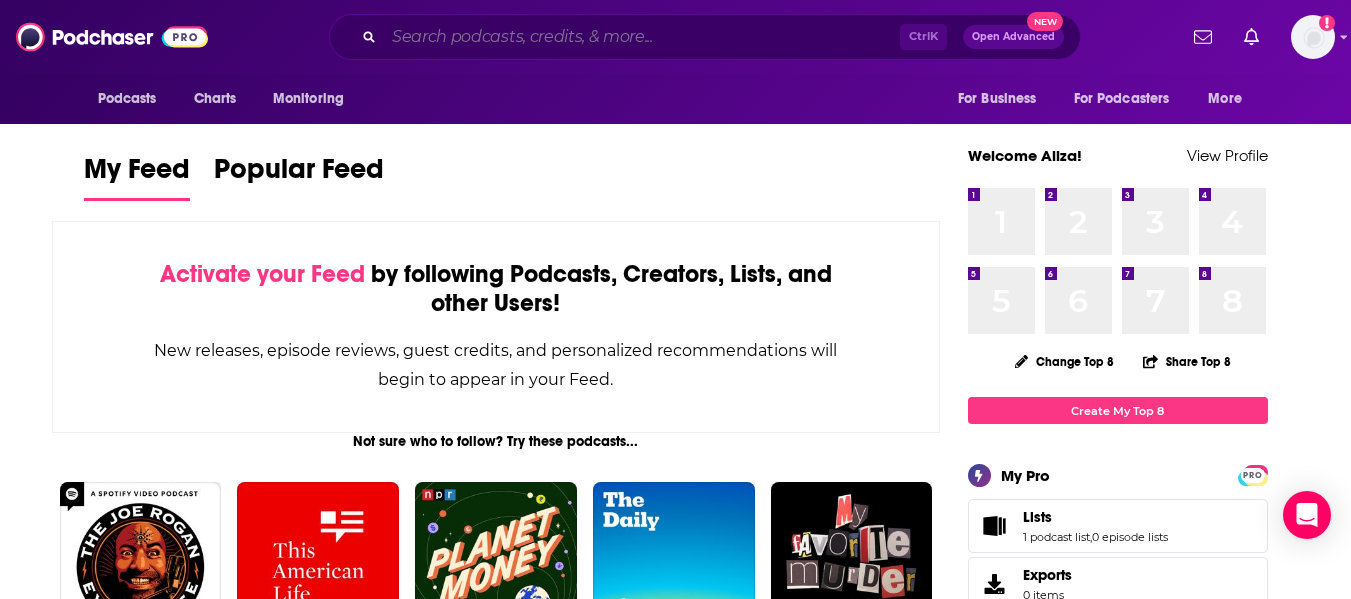 click at bounding box center (642, 37) 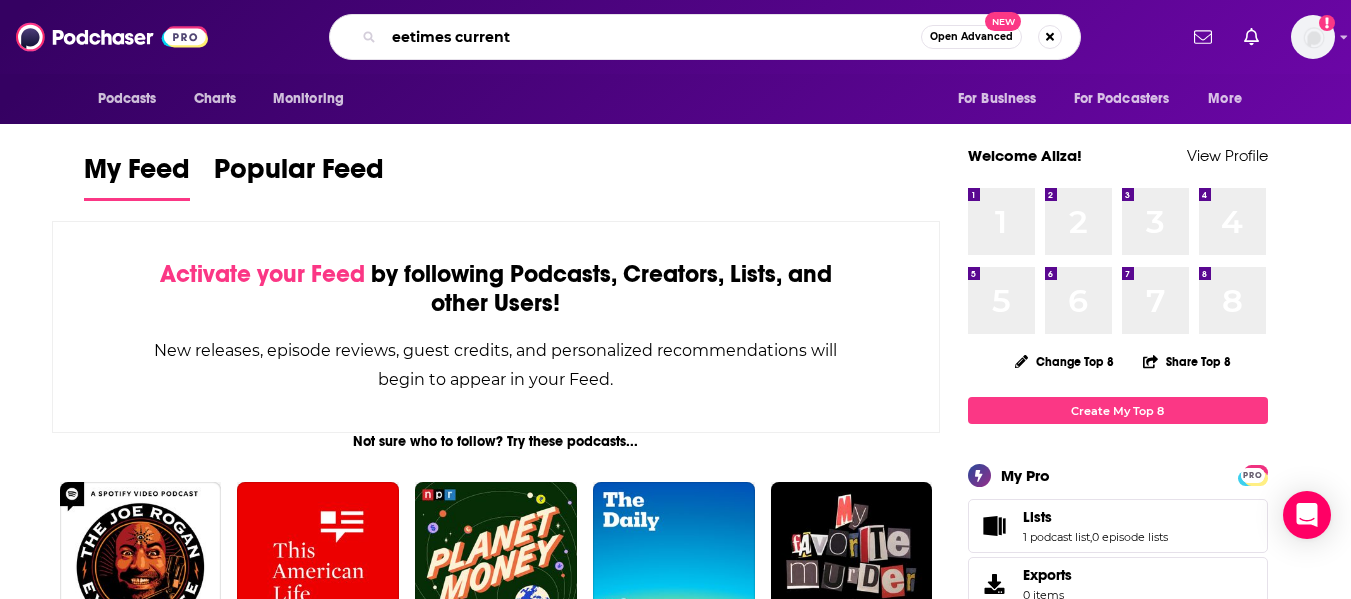 type on "eetimes current" 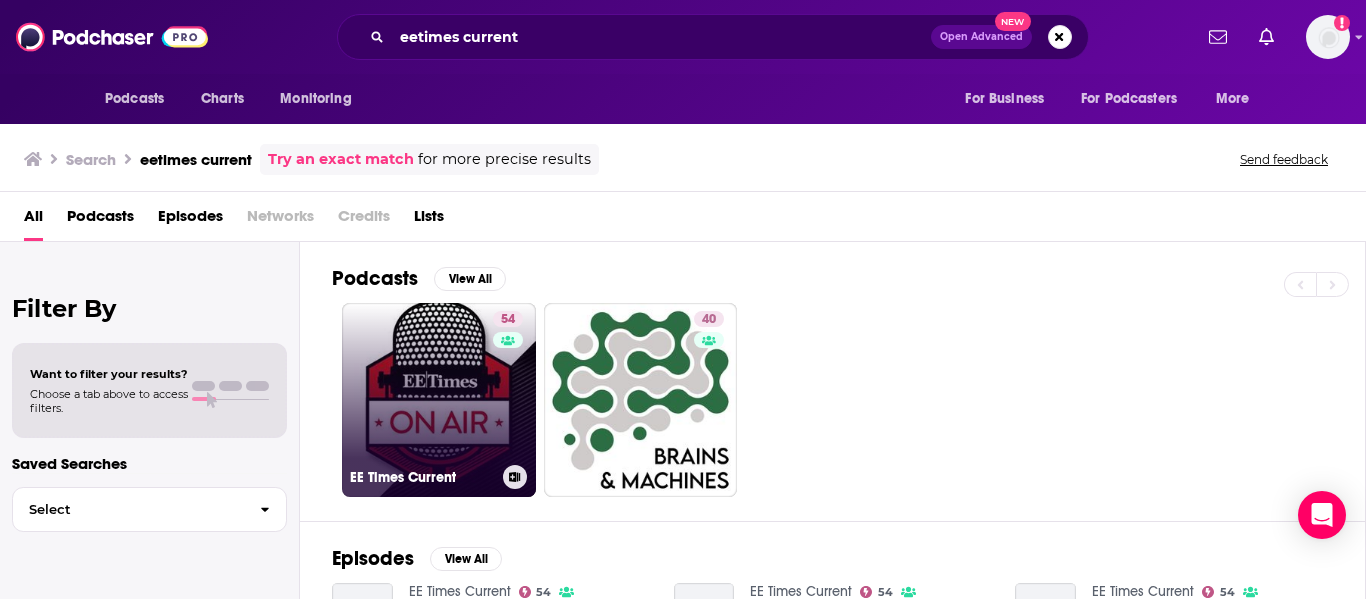 click on "54 EE Times Current" at bounding box center [439, 400] 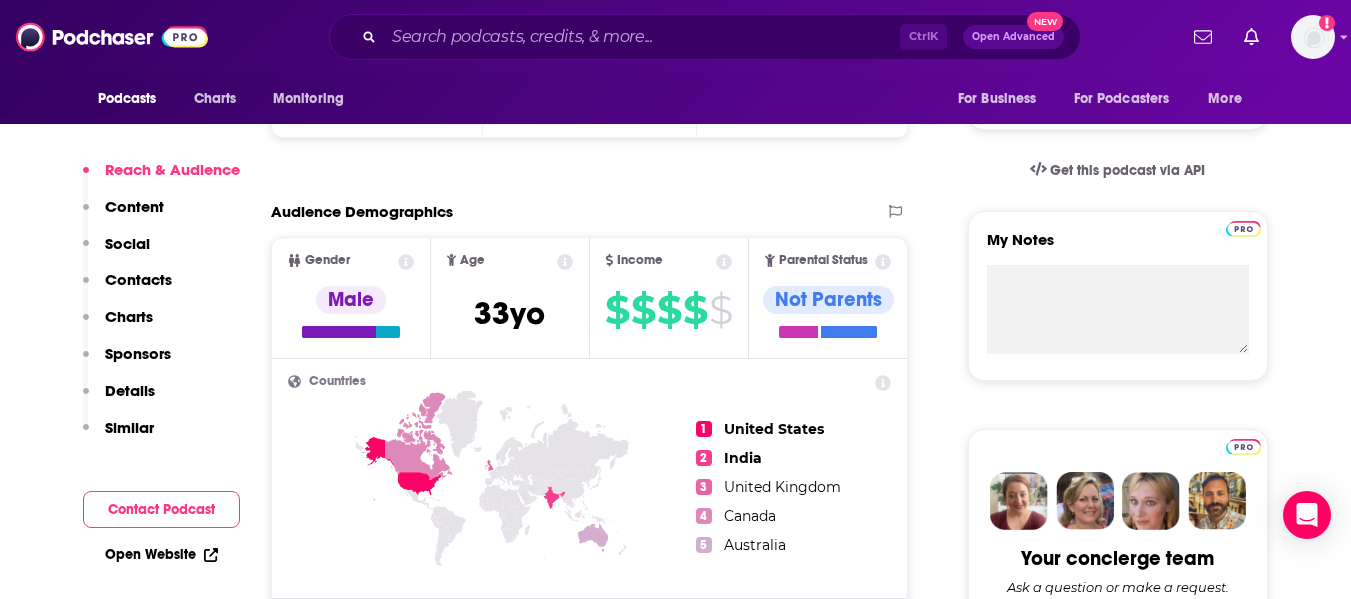 scroll, scrollTop: 300, scrollLeft: 0, axis: vertical 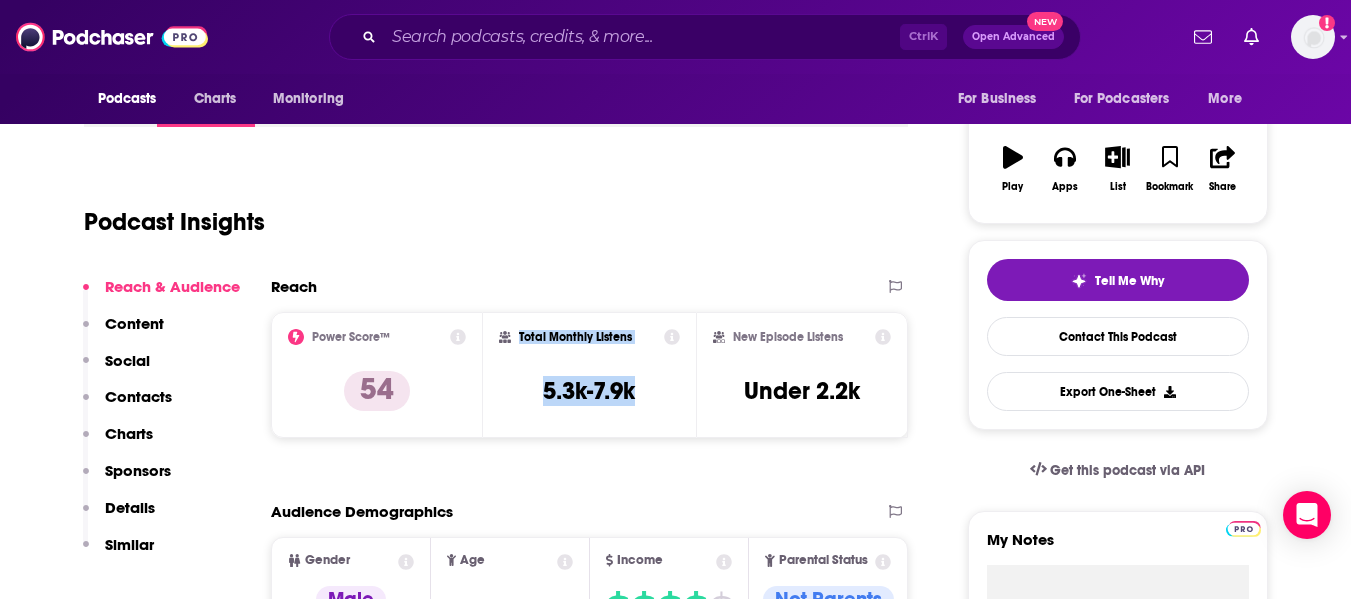 drag, startPoint x: 521, startPoint y: 327, endPoint x: 652, endPoint y: 385, distance: 143.26549 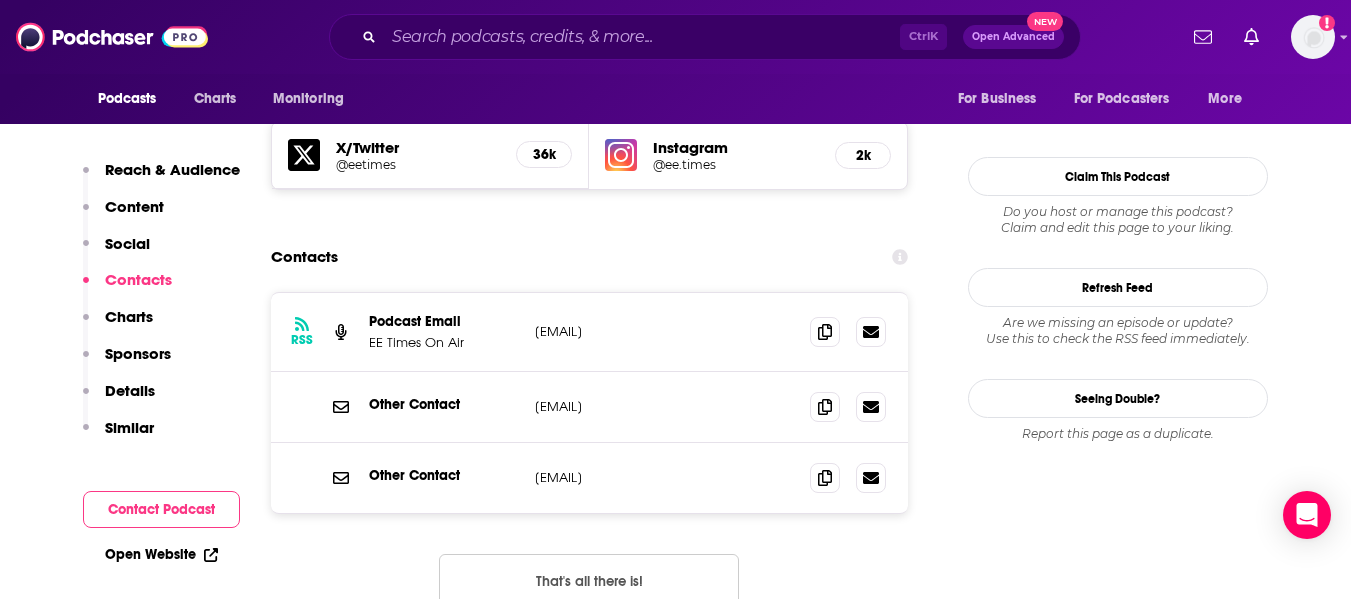 scroll, scrollTop: 1700, scrollLeft: 0, axis: vertical 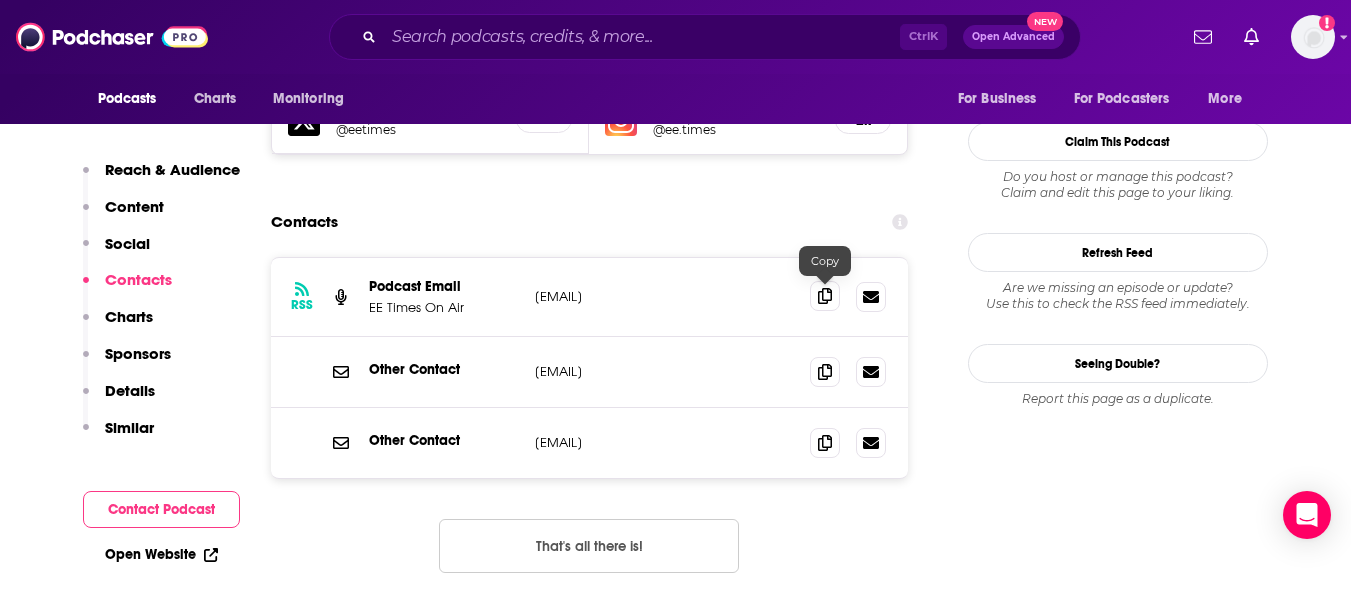 click at bounding box center [825, 296] 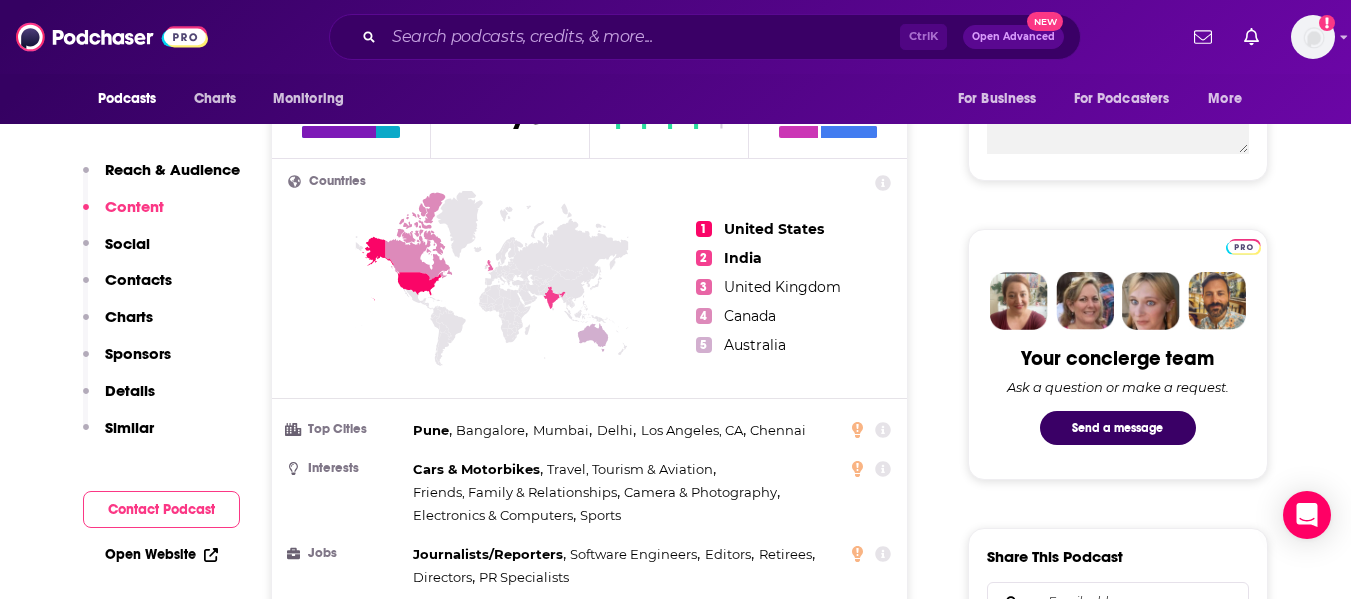 scroll, scrollTop: 0, scrollLeft: 0, axis: both 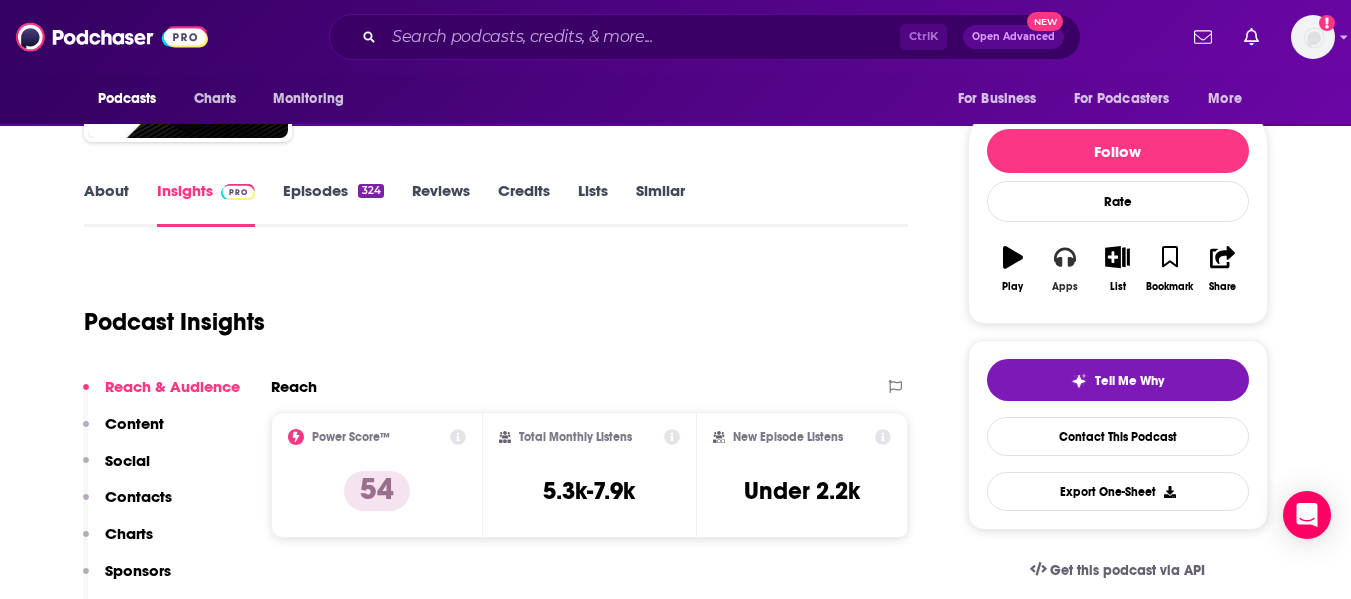 click 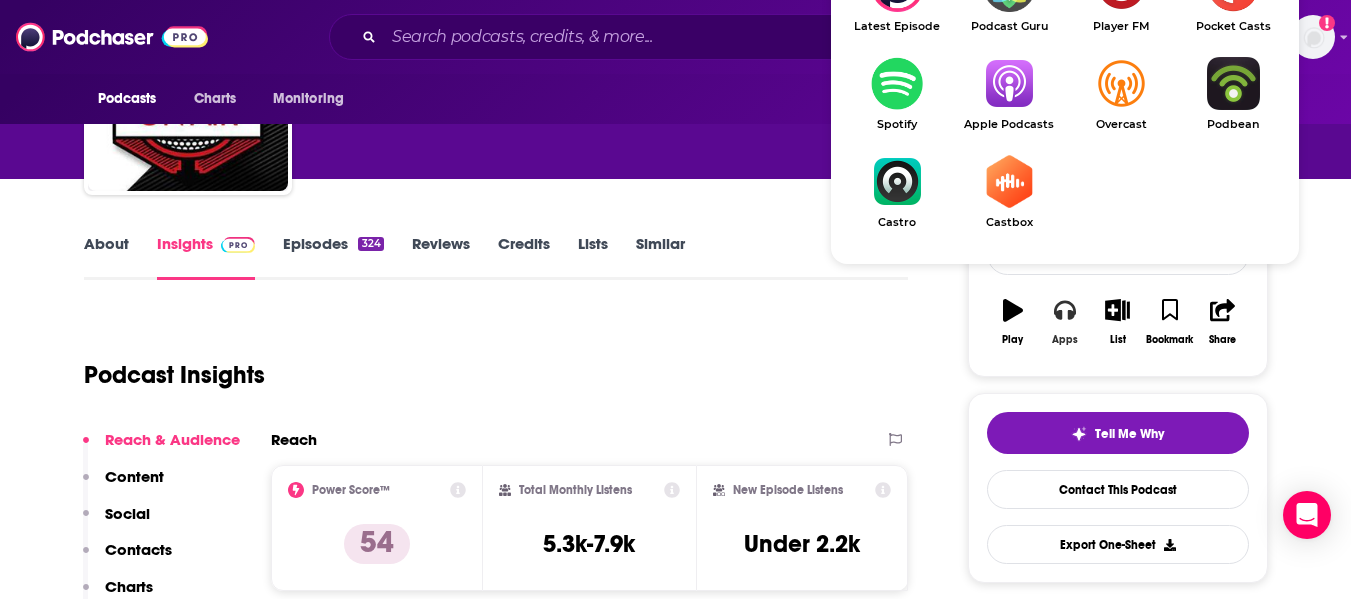 scroll, scrollTop: 100, scrollLeft: 0, axis: vertical 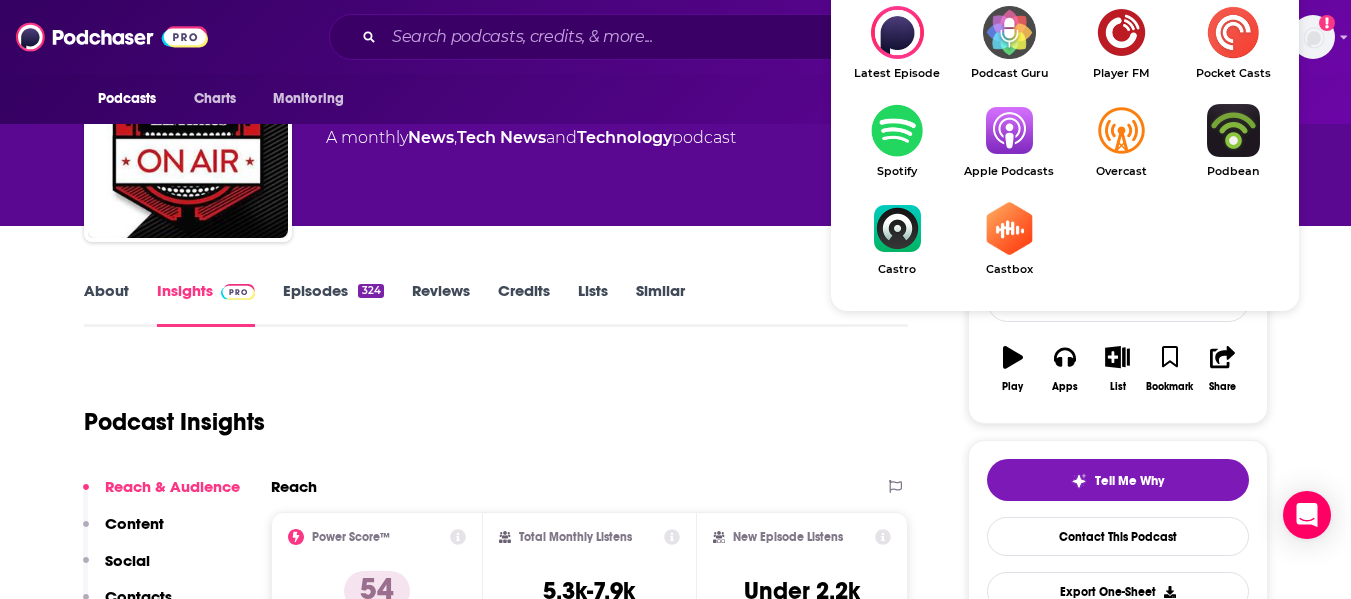 click at bounding box center (1009, 130) 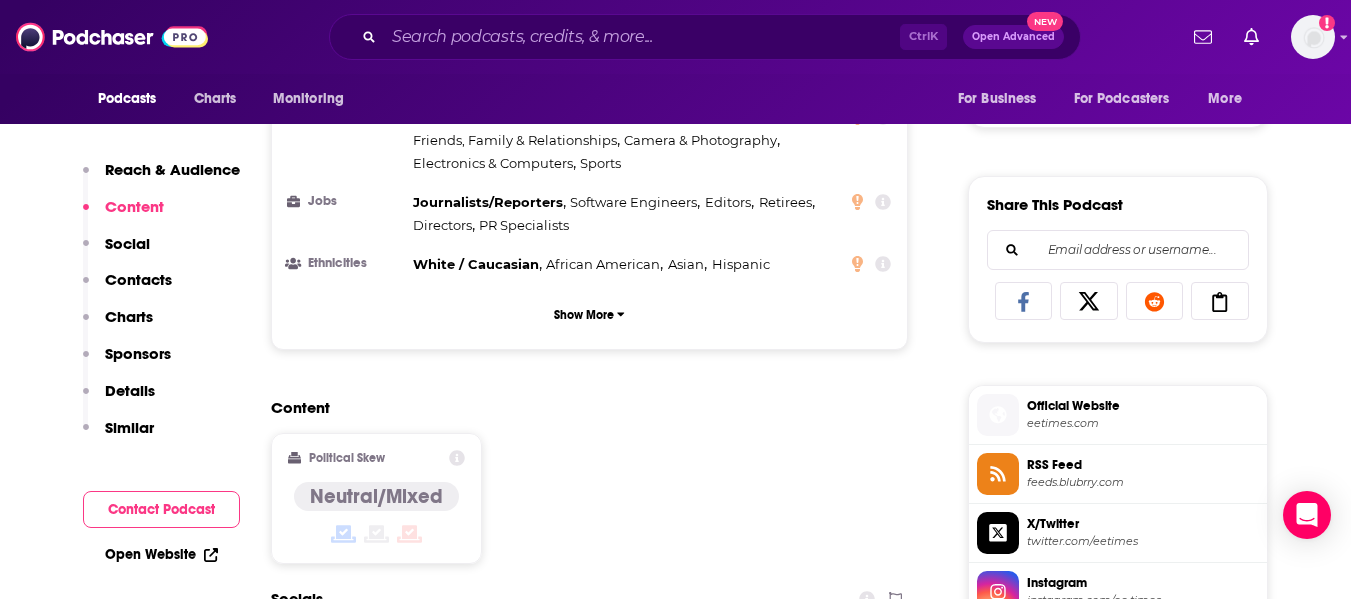 scroll, scrollTop: 1200, scrollLeft: 0, axis: vertical 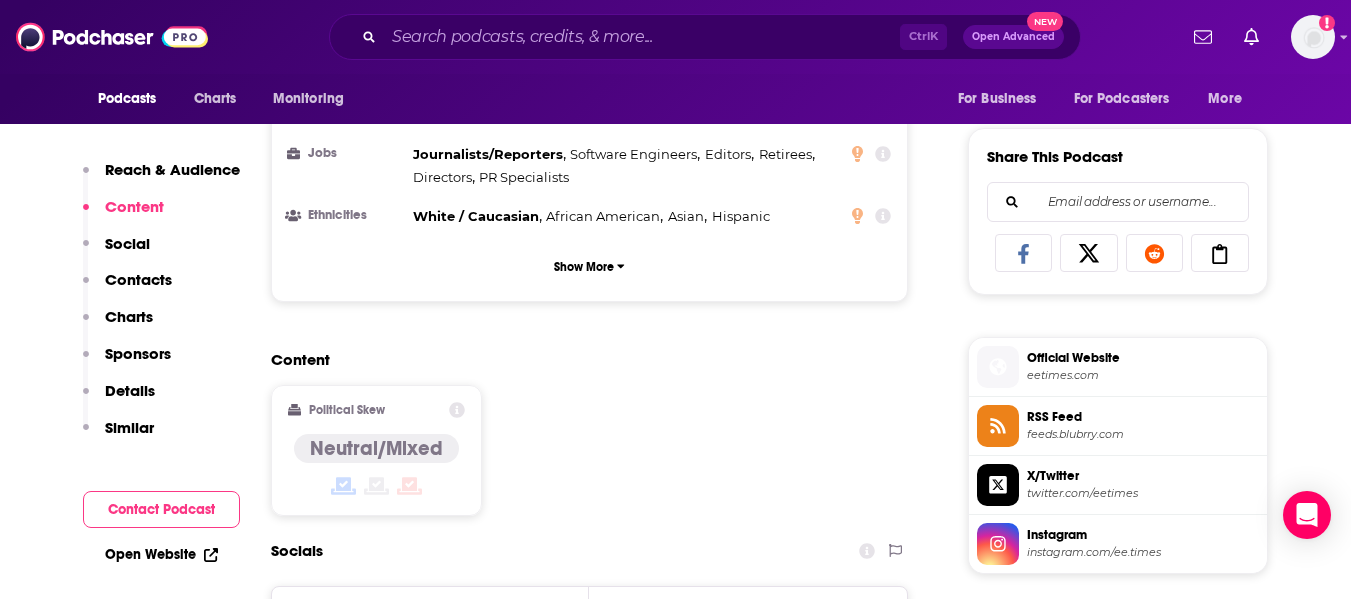 click on "Official Website" at bounding box center [1143, 358] 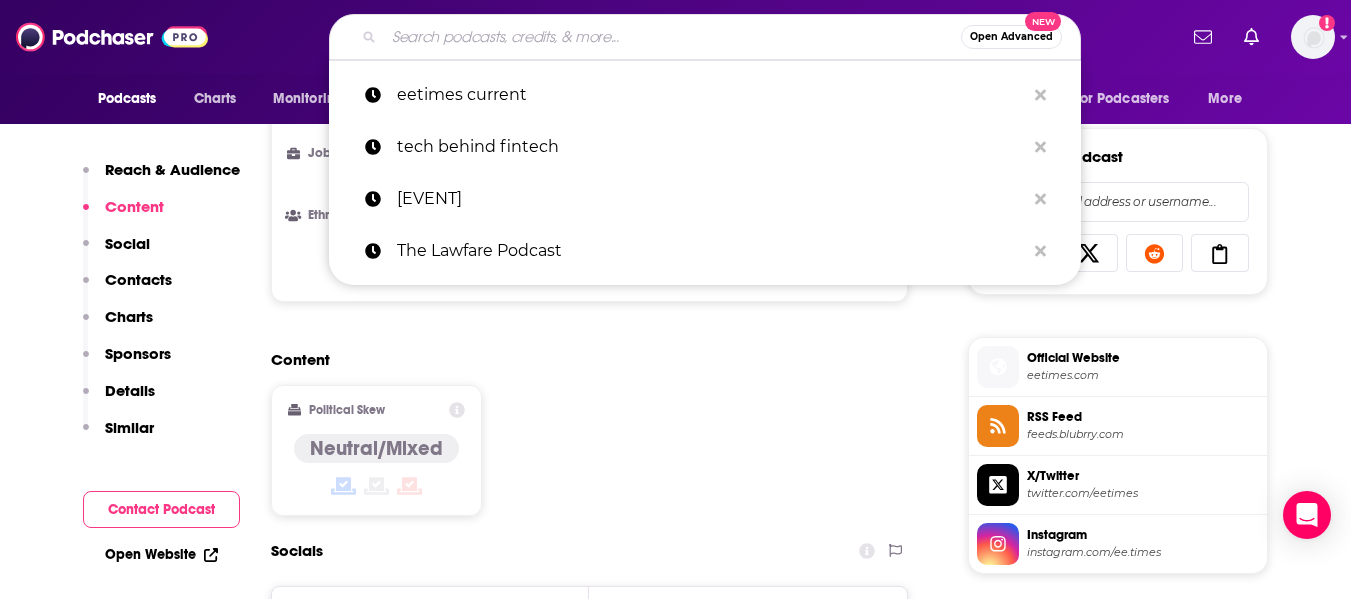 click at bounding box center [672, 37] 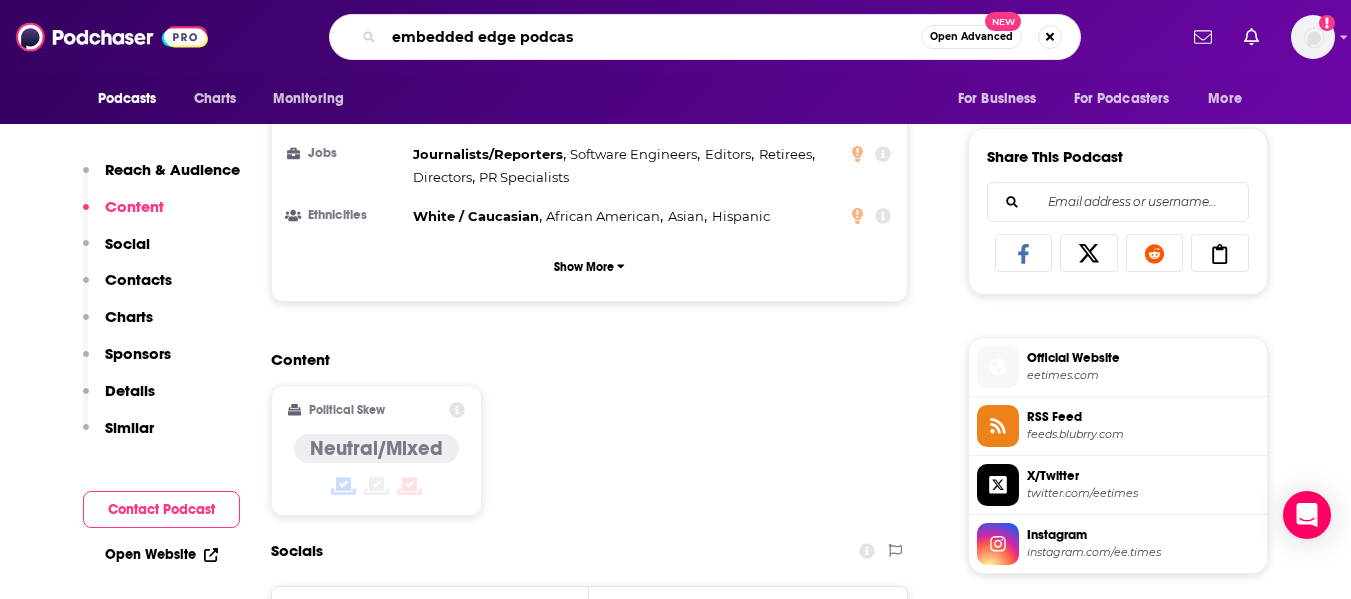 type on "embedded edge podcast" 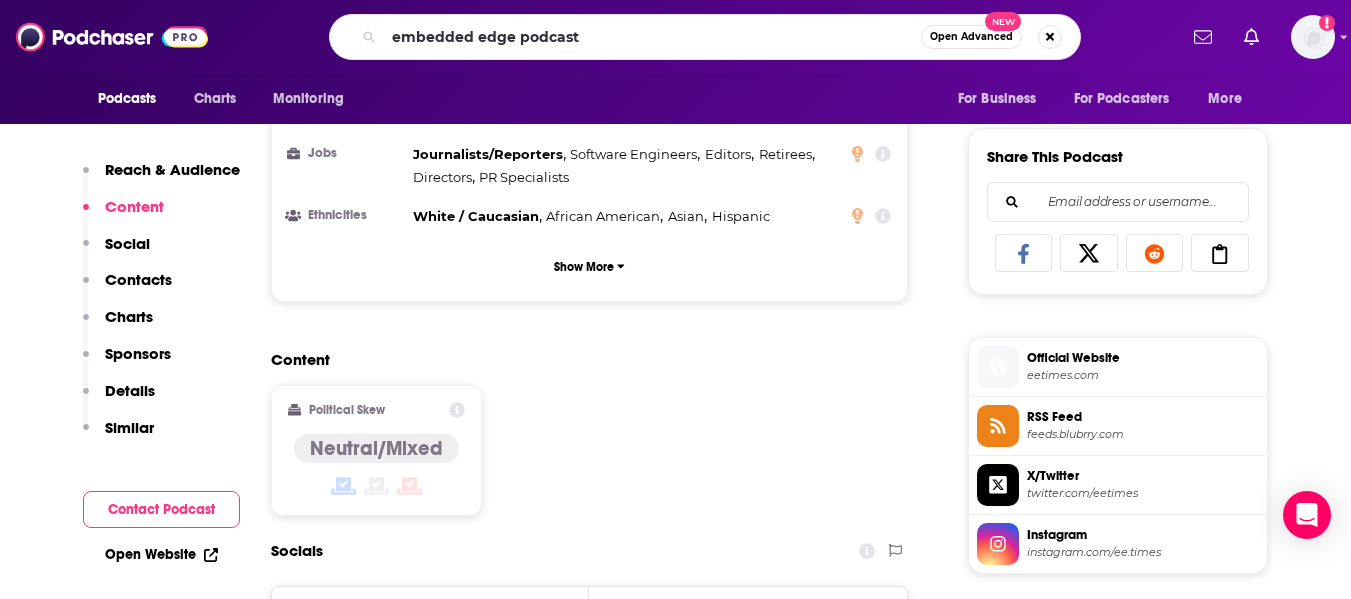 scroll, scrollTop: 0, scrollLeft: 0, axis: both 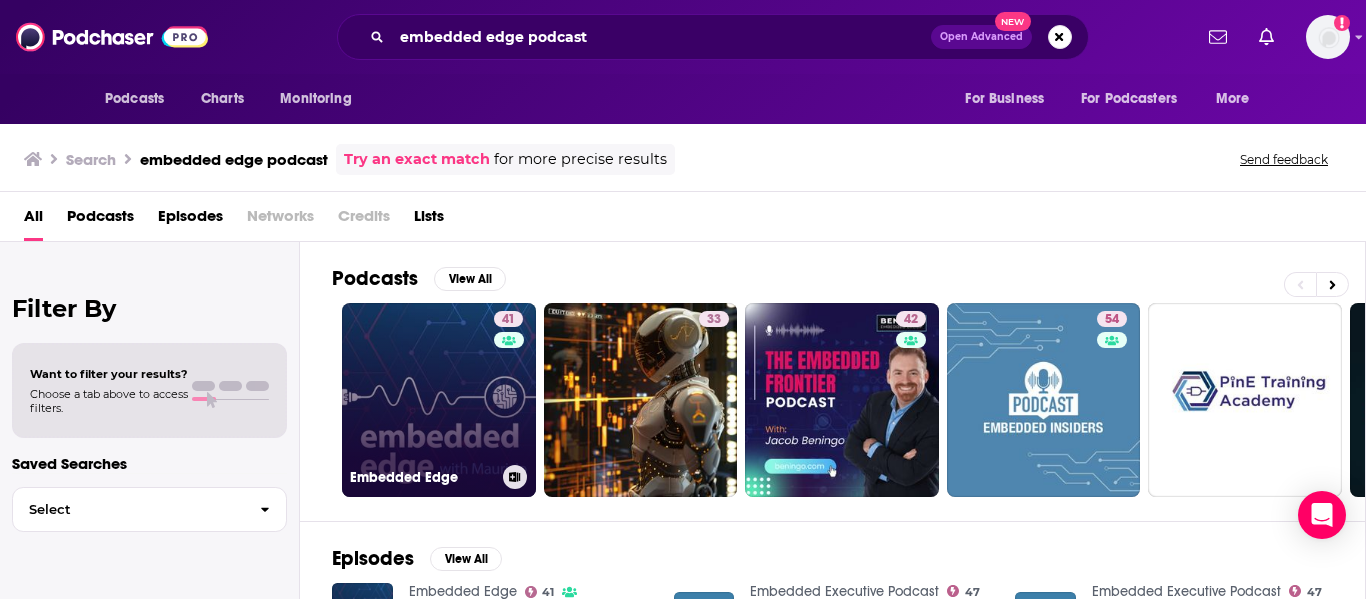 click on "41 Embedded Edge" at bounding box center [439, 400] 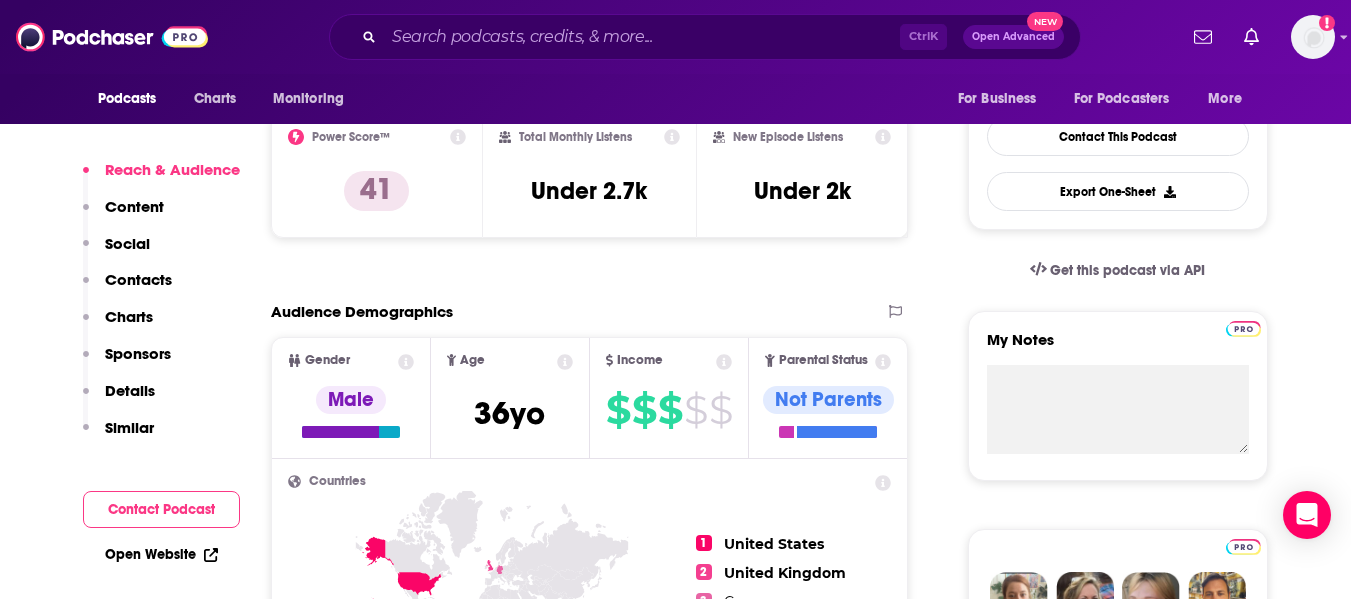 scroll, scrollTop: 400, scrollLeft: 0, axis: vertical 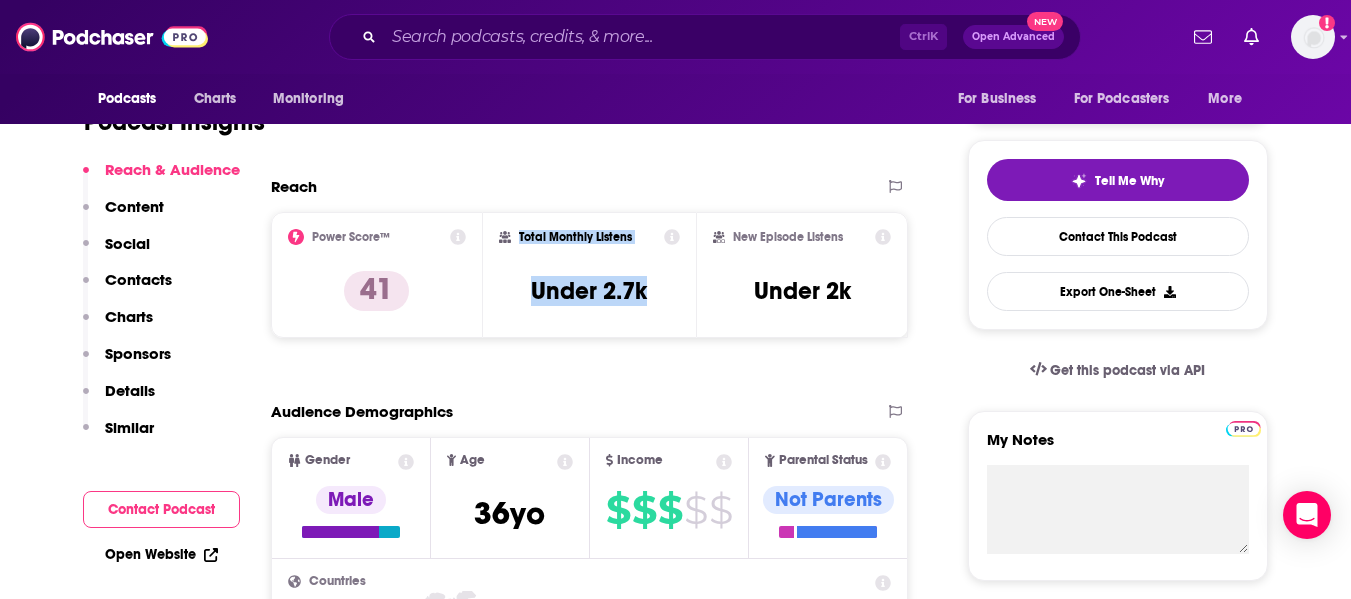 drag, startPoint x: 662, startPoint y: 294, endPoint x: 517, endPoint y: 234, distance: 156.92355 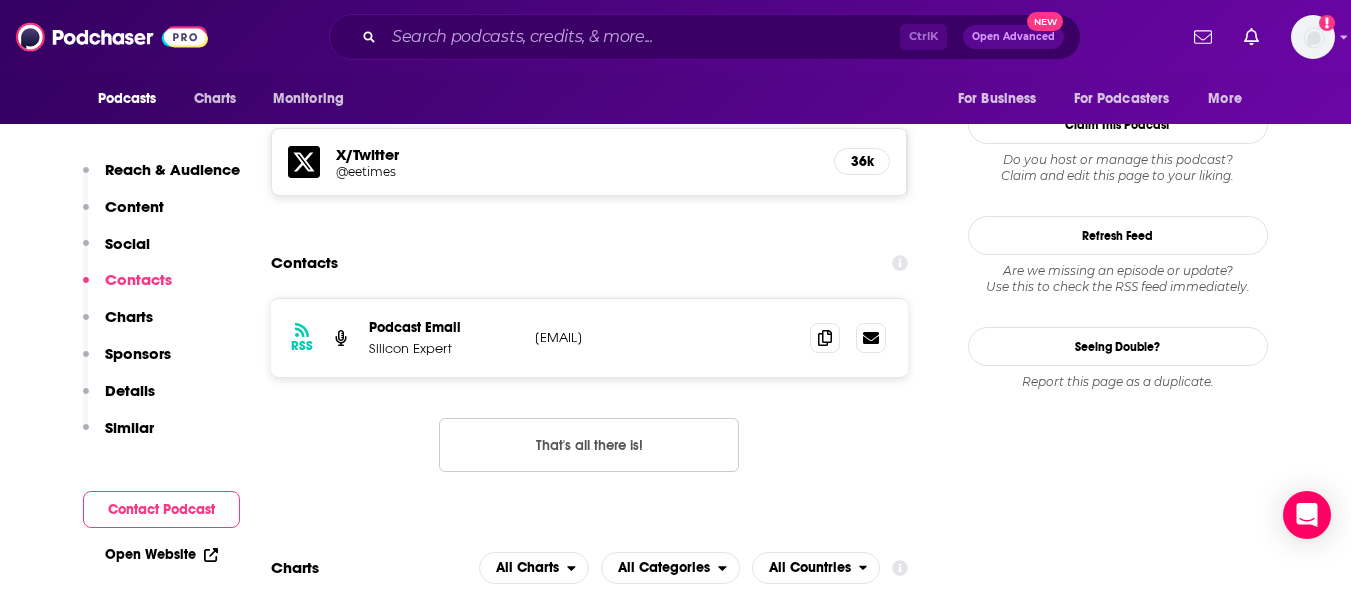 scroll, scrollTop: 1700, scrollLeft: 0, axis: vertical 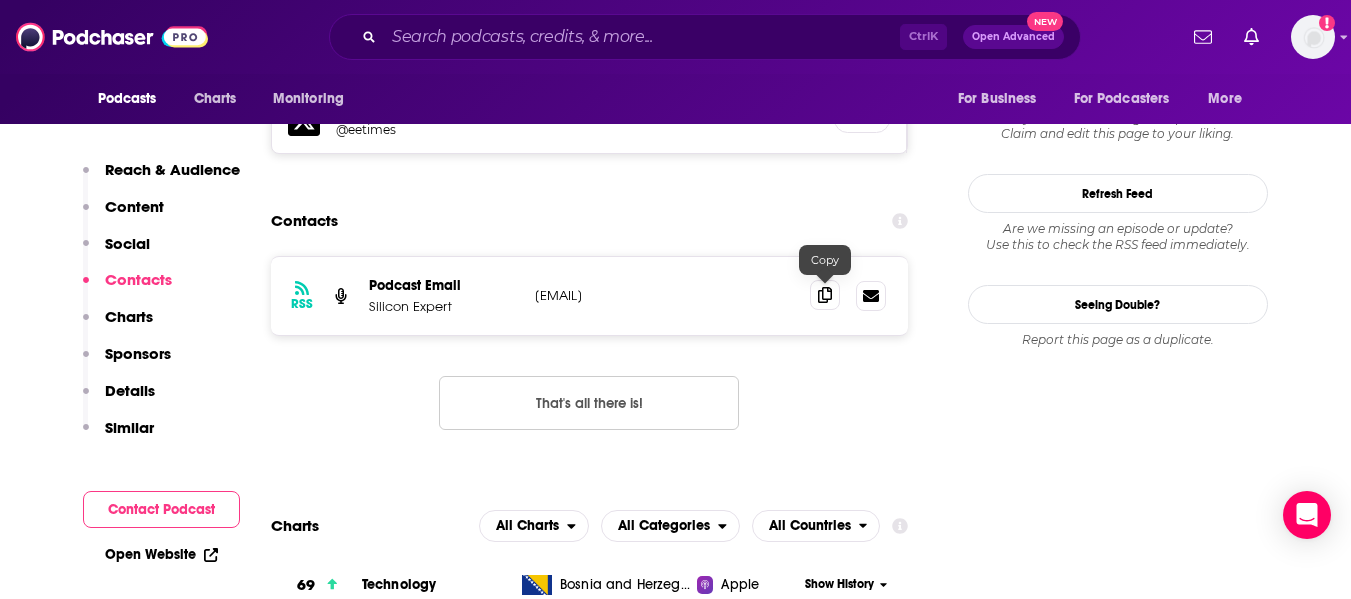click 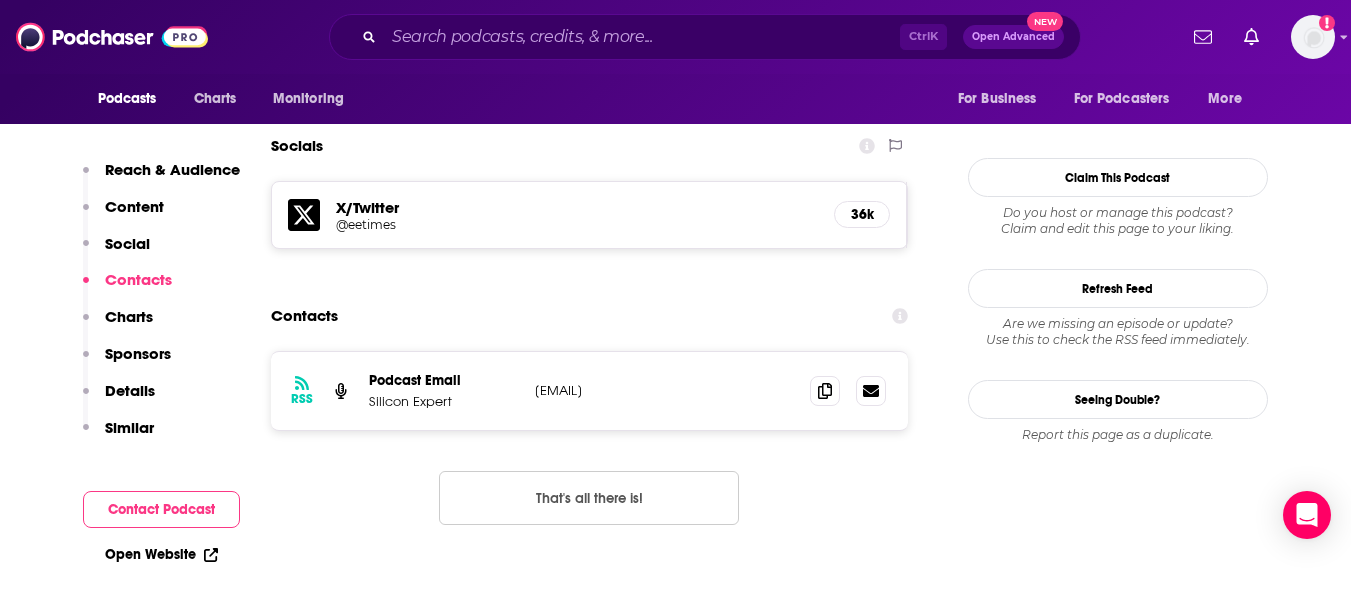 scroll, scrollTop: 1600, scrollLeft: 0, axis: vertical 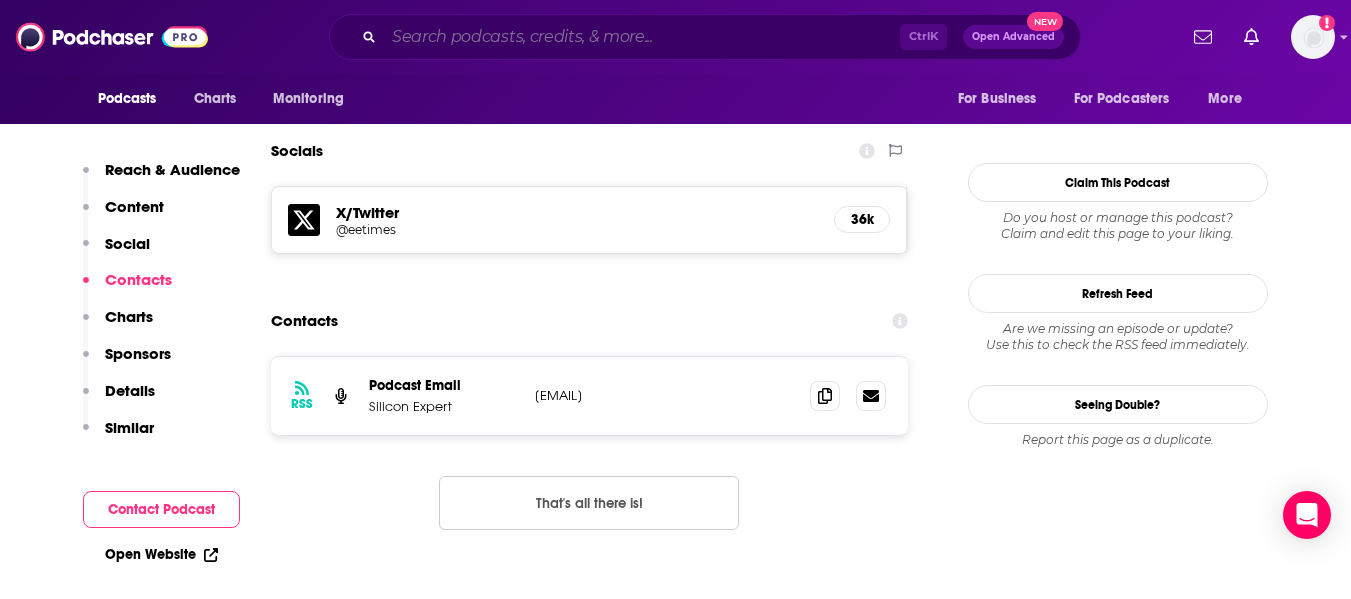 click at bounding box center (642, 37) 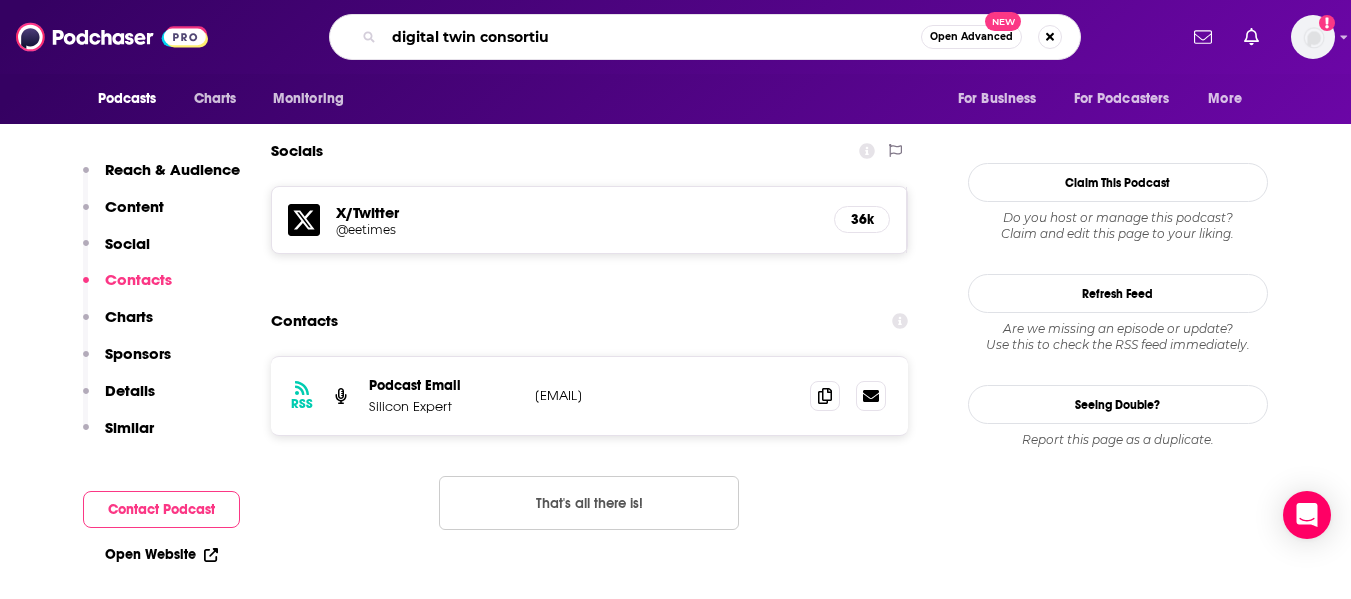 type on "digital twin consortium" 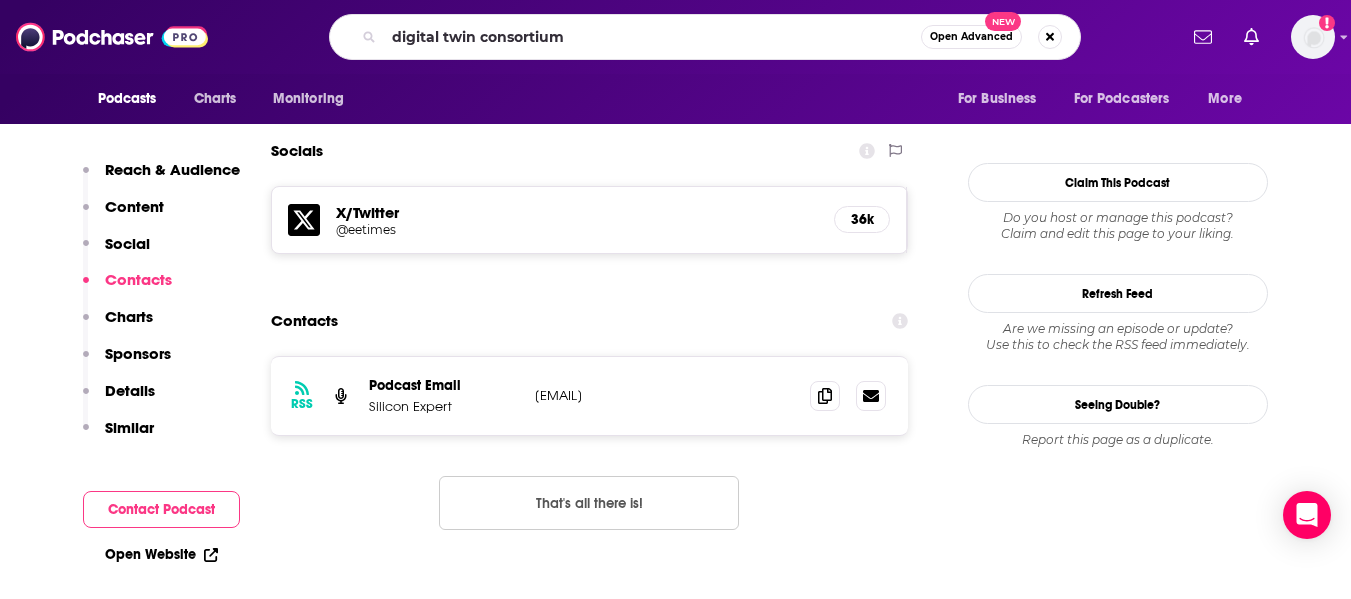 scroll, scrollTop: 0, scrollLeft: 0, axis: both 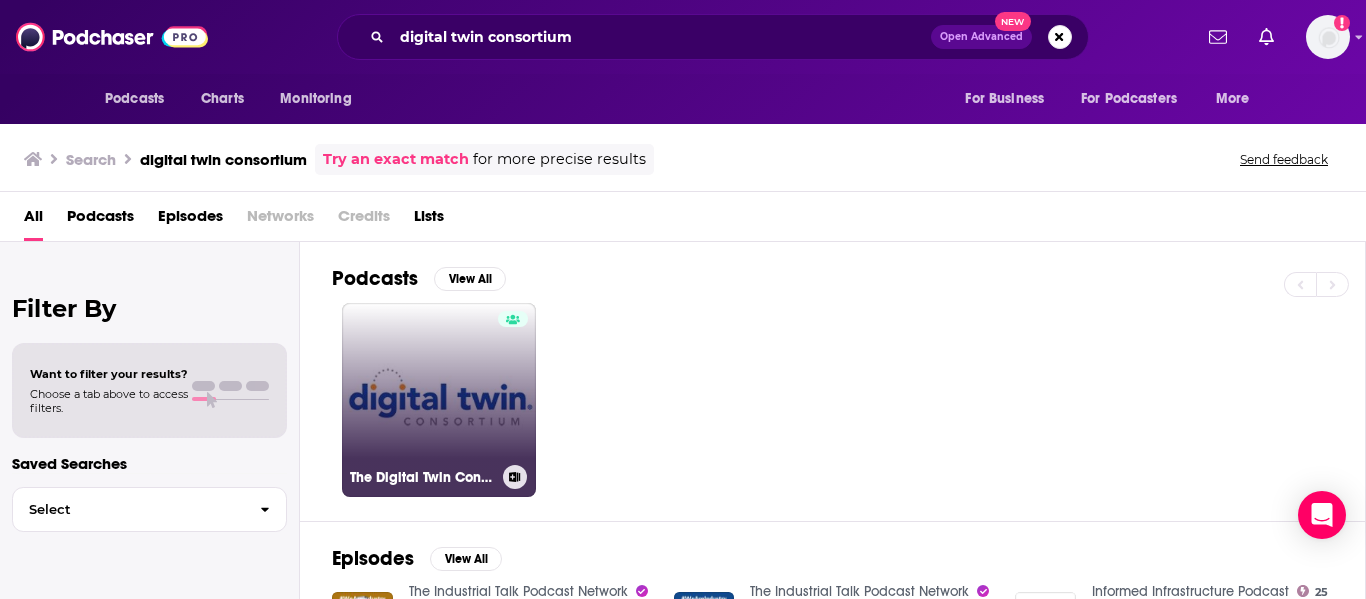 click on "The Digital Twin Consortium Podcast" at bounding box center [439, 400] 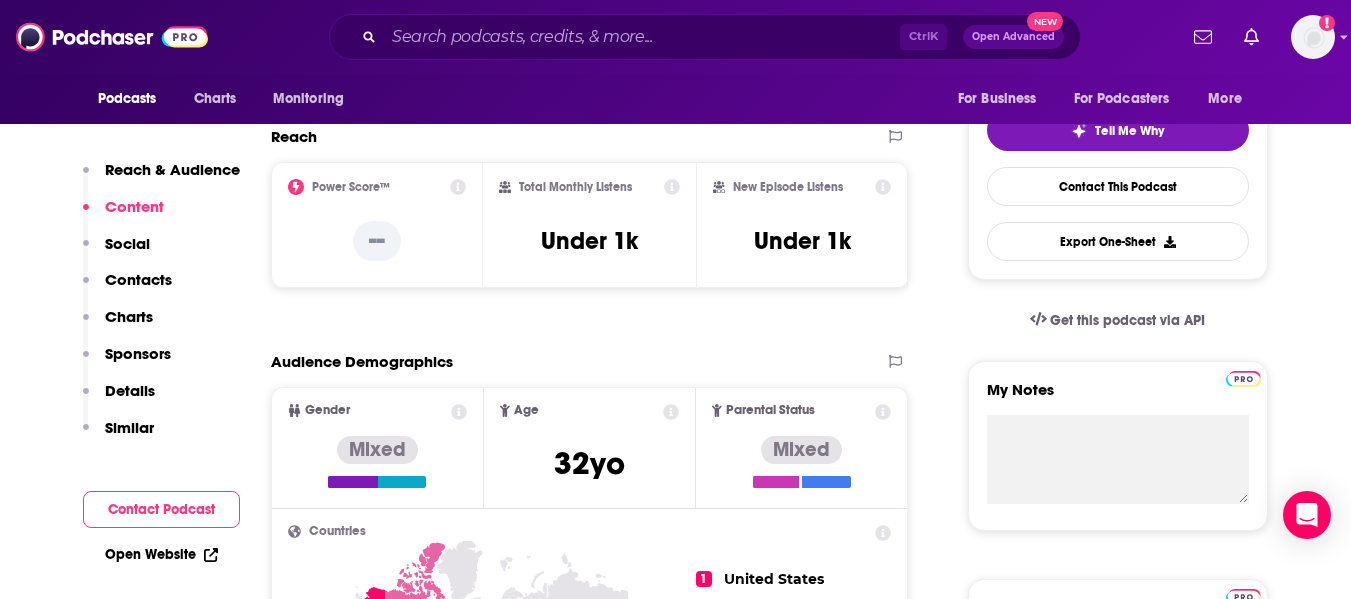 scroll, scrollTop: 400, scrollLeft: 0, axis: vertical 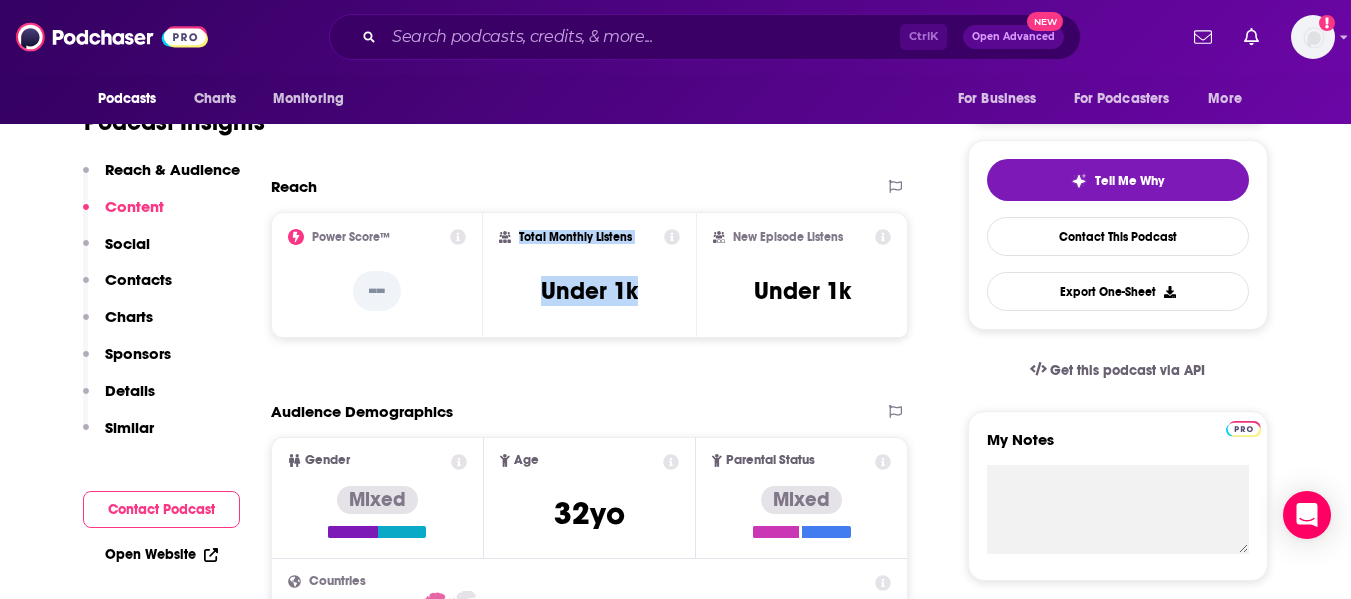 drag, startPoint x: 649, startPoint y: 300, endPoint x: 514, endPoint y: 241, distance: 147.32956 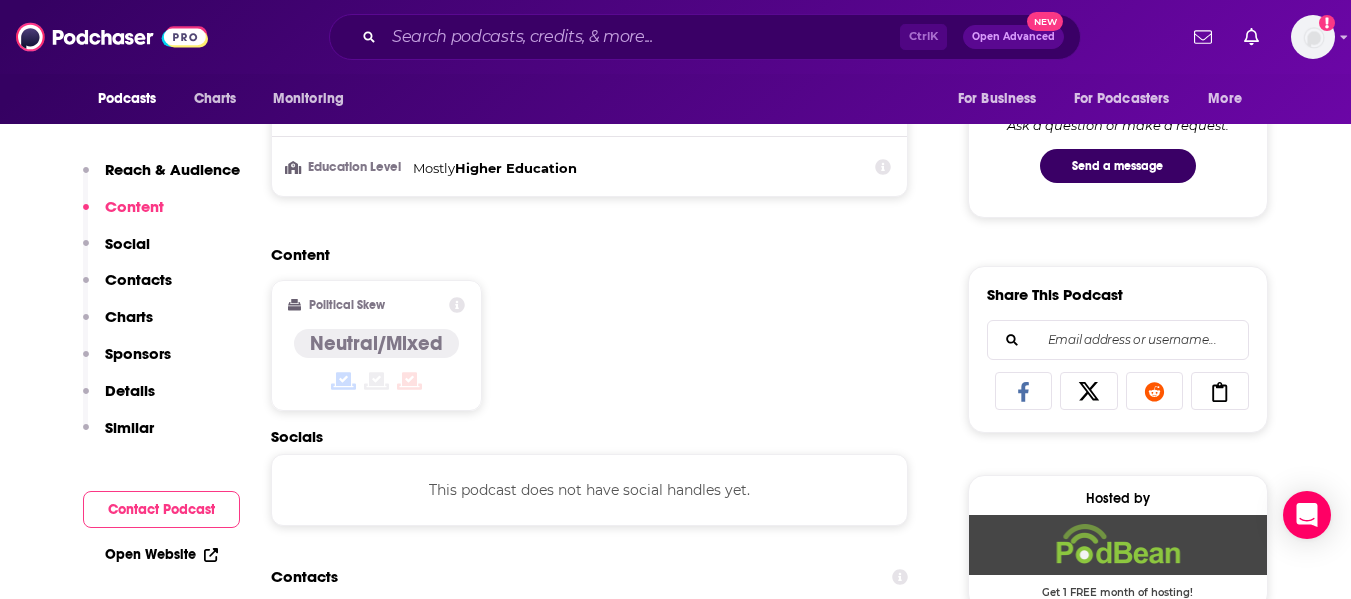 scroll, scrollTop: 1400, scrollLeft: 0, axis: vertical 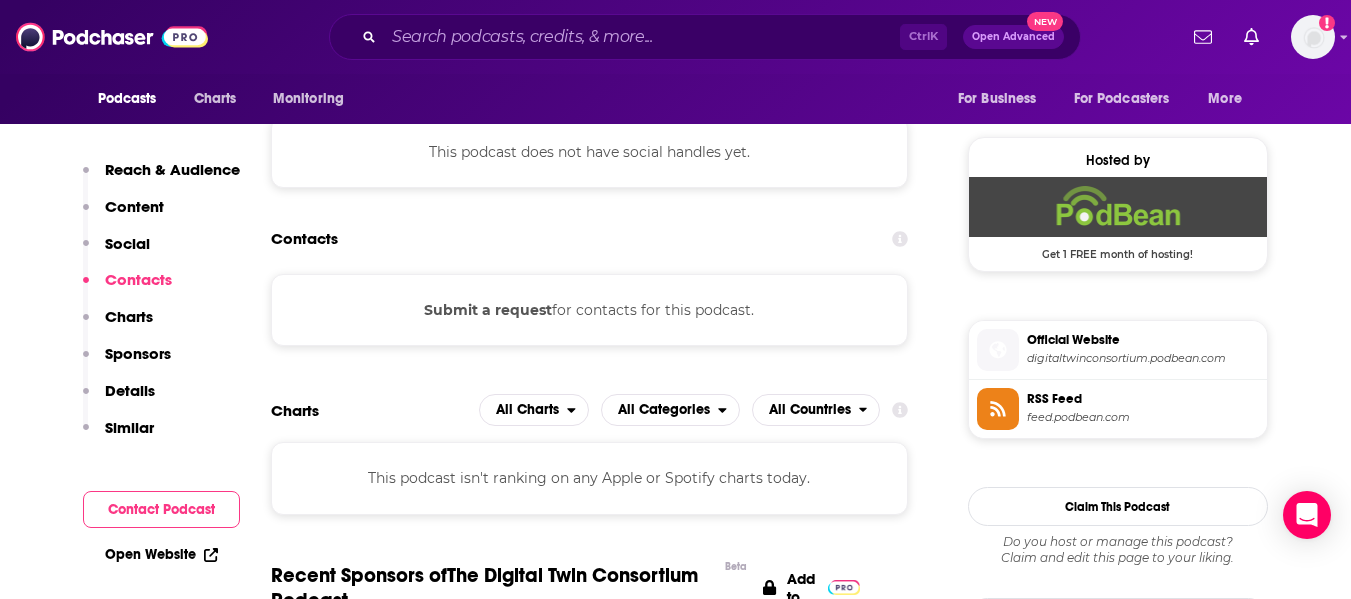 click on "digitaltwinconsortium.podbean.com" at bounding box center (1143, 358) 